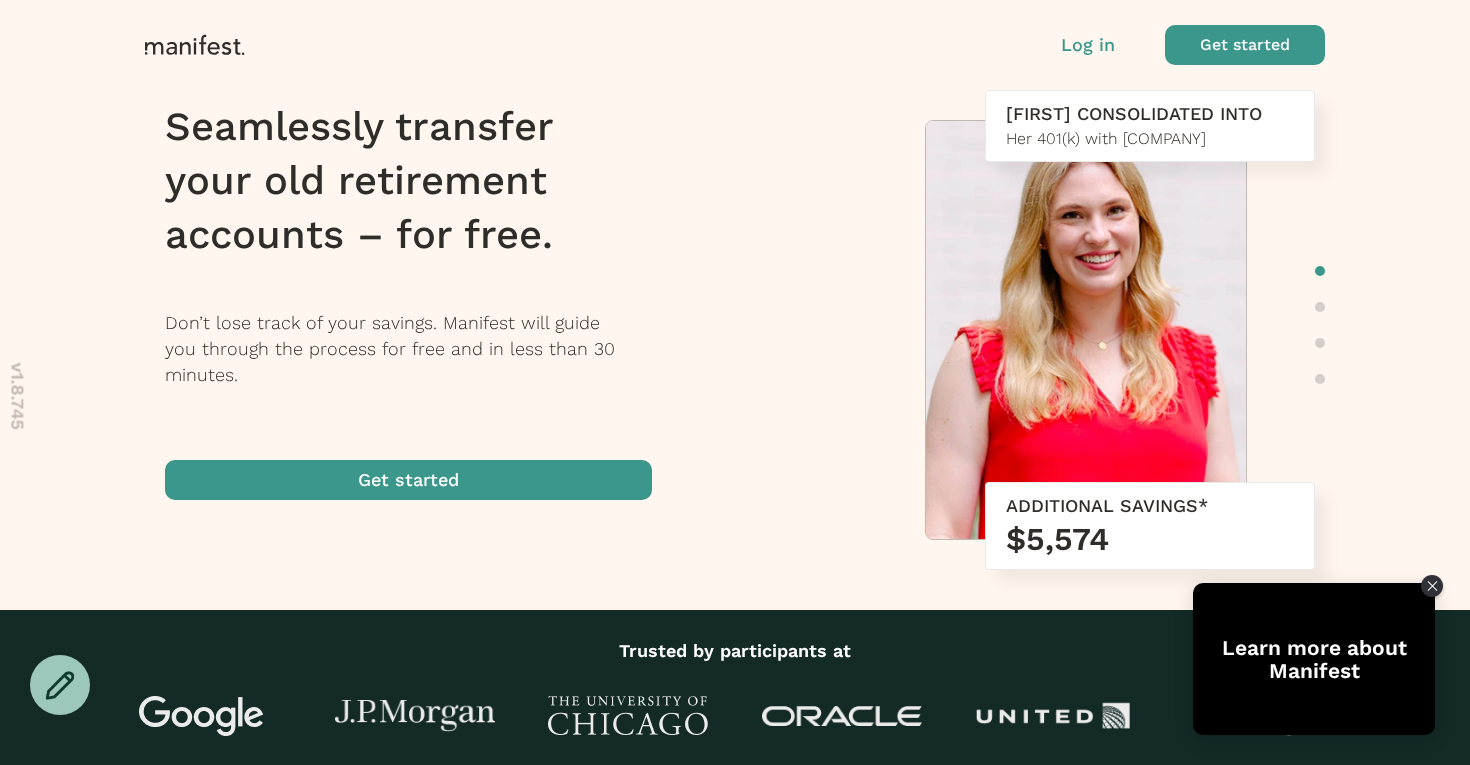 scroll, scrollTop: 0, scrollLeft: 0, axis: both 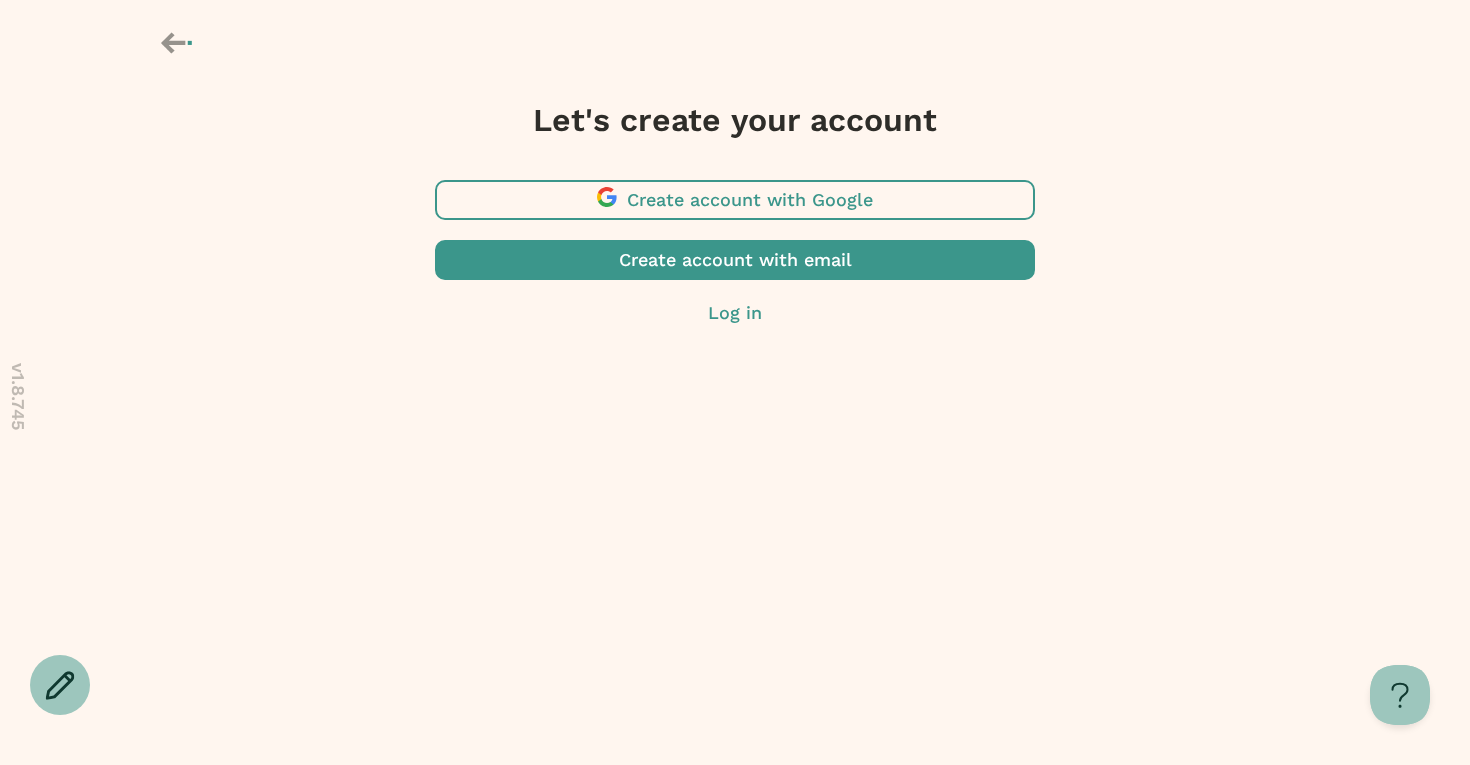 click at bounding box center [735, 200] 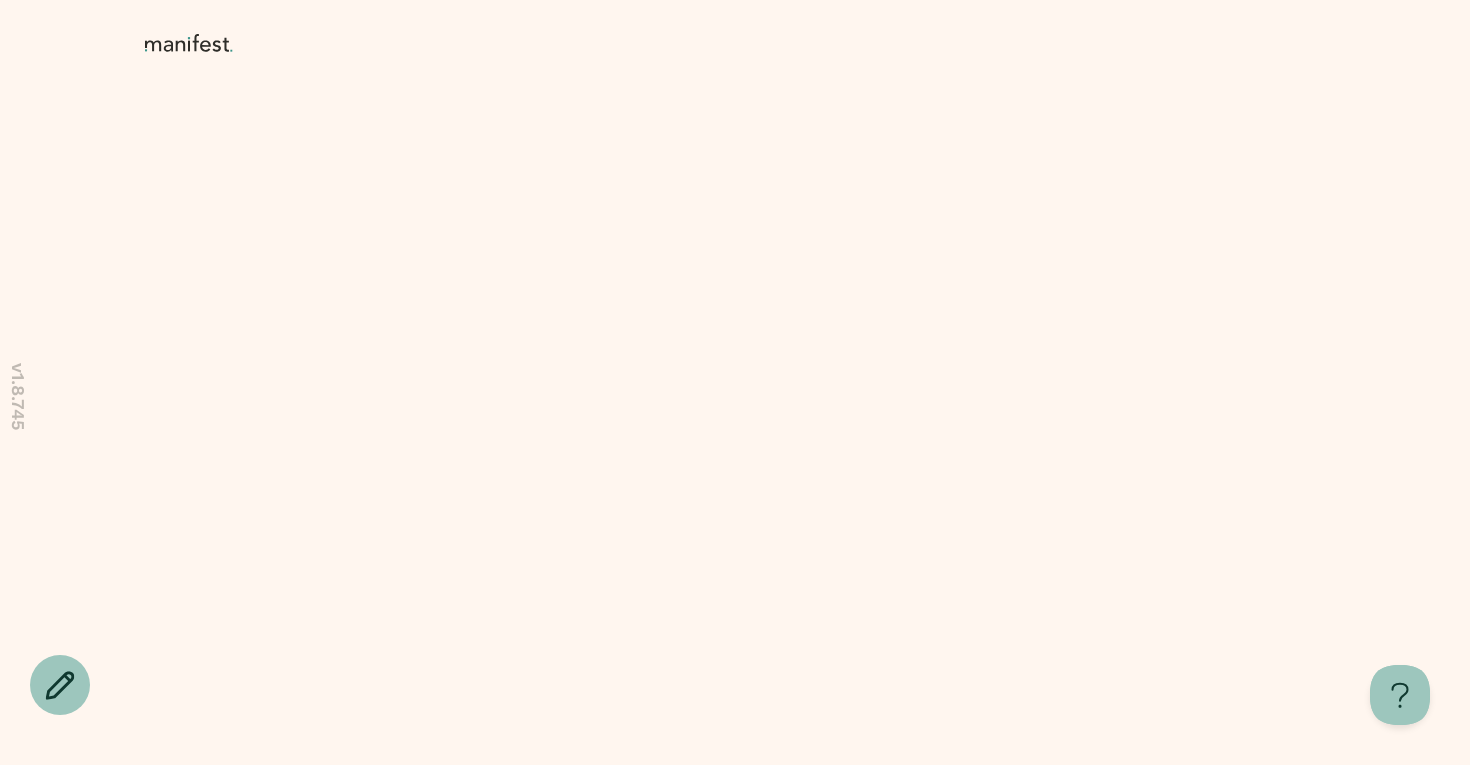 scroll, scrollTop: 0, scrollLeft: 0, axis: both 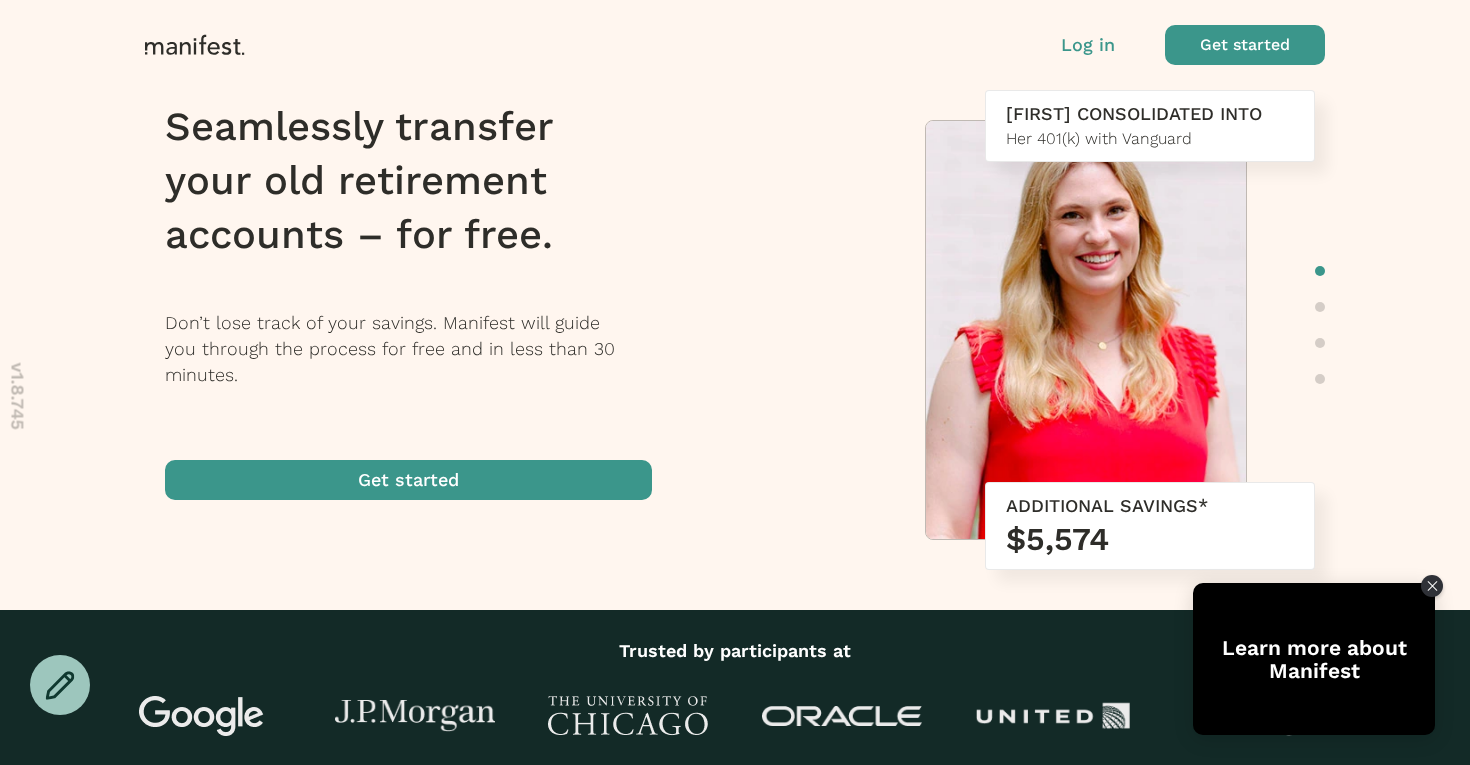 click at bounding box center [1245, 45] 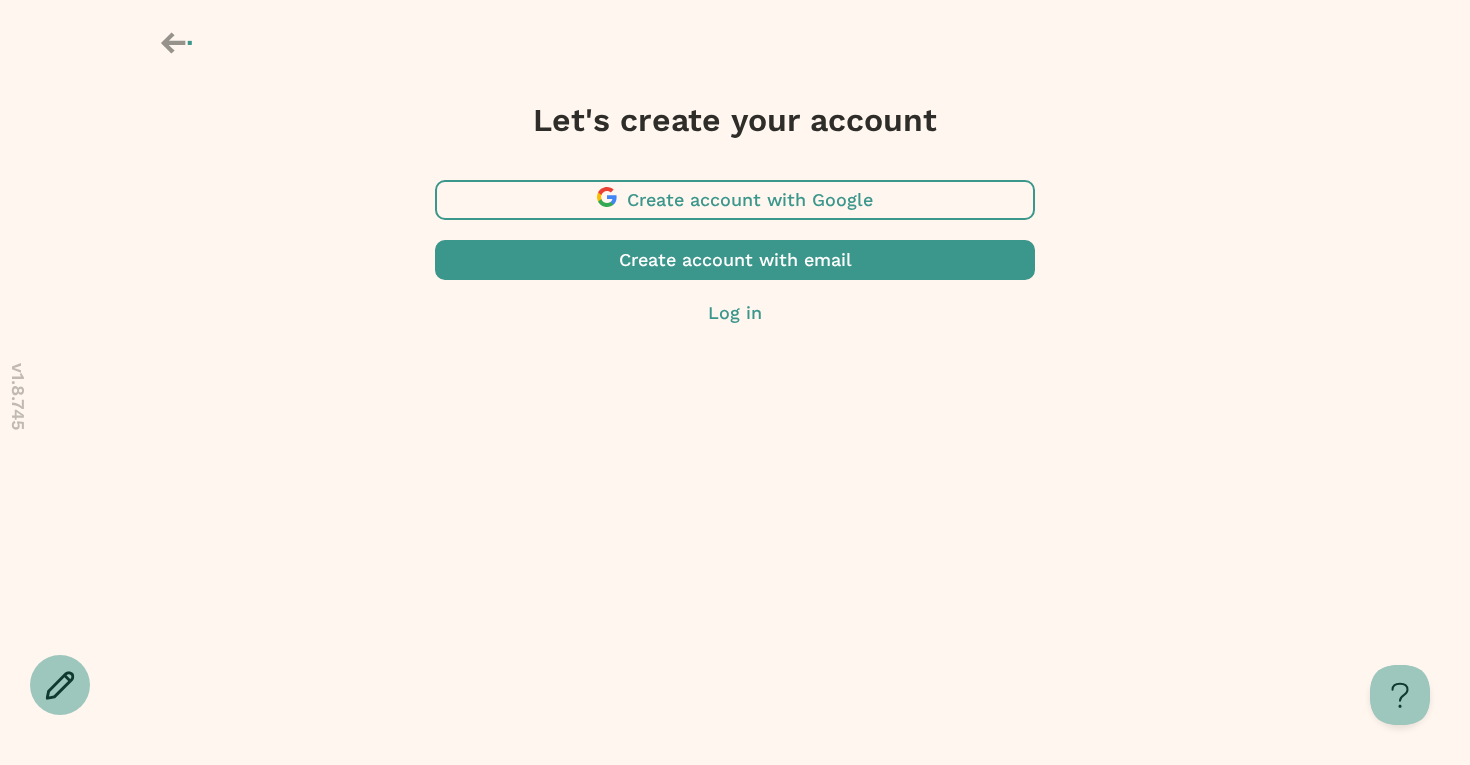 click at bounding box center (735, 200) 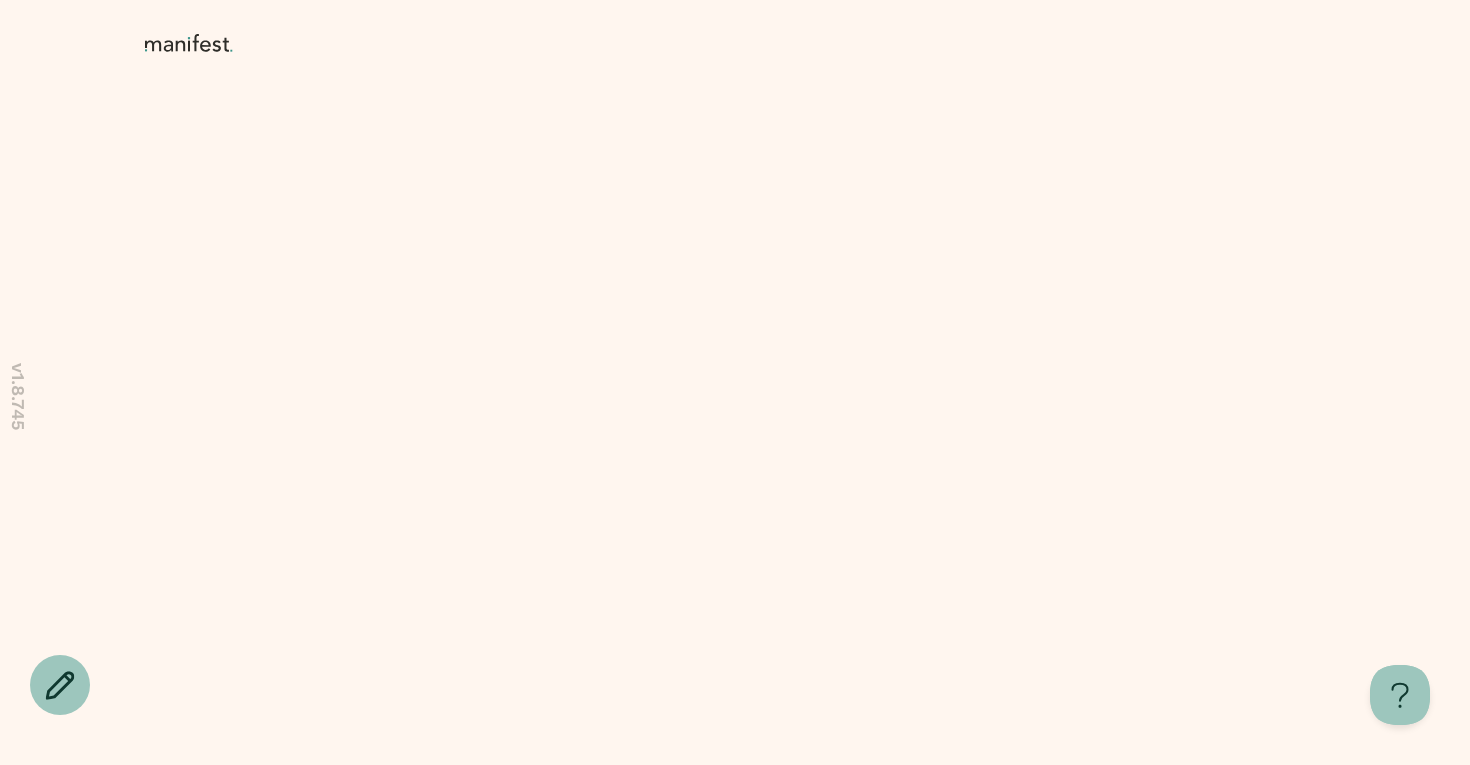 scroll, scrollTop: 0, scrollLeft: 0, axis: both 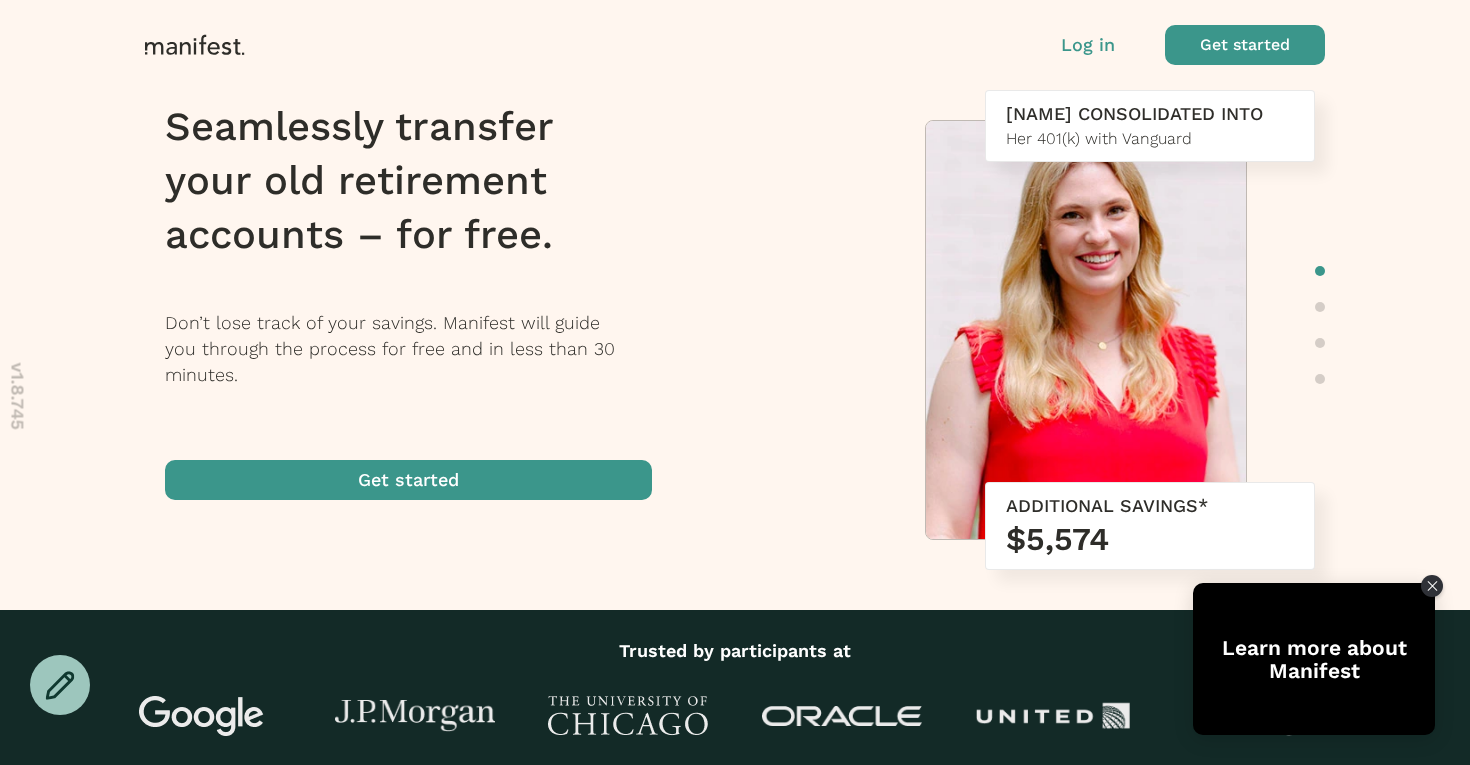 click at bounding box center [1245, 45] 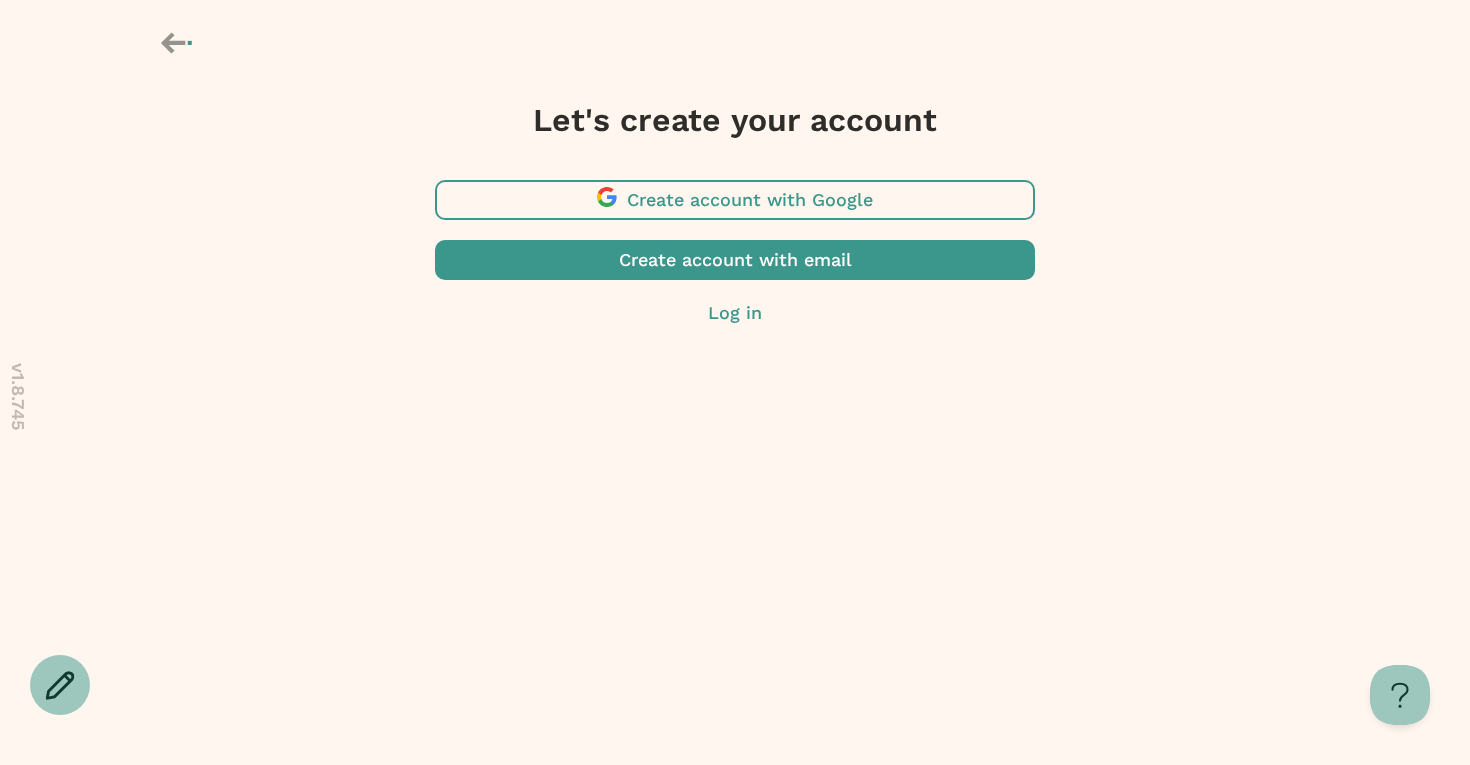 click at bounding box center [735, 200] 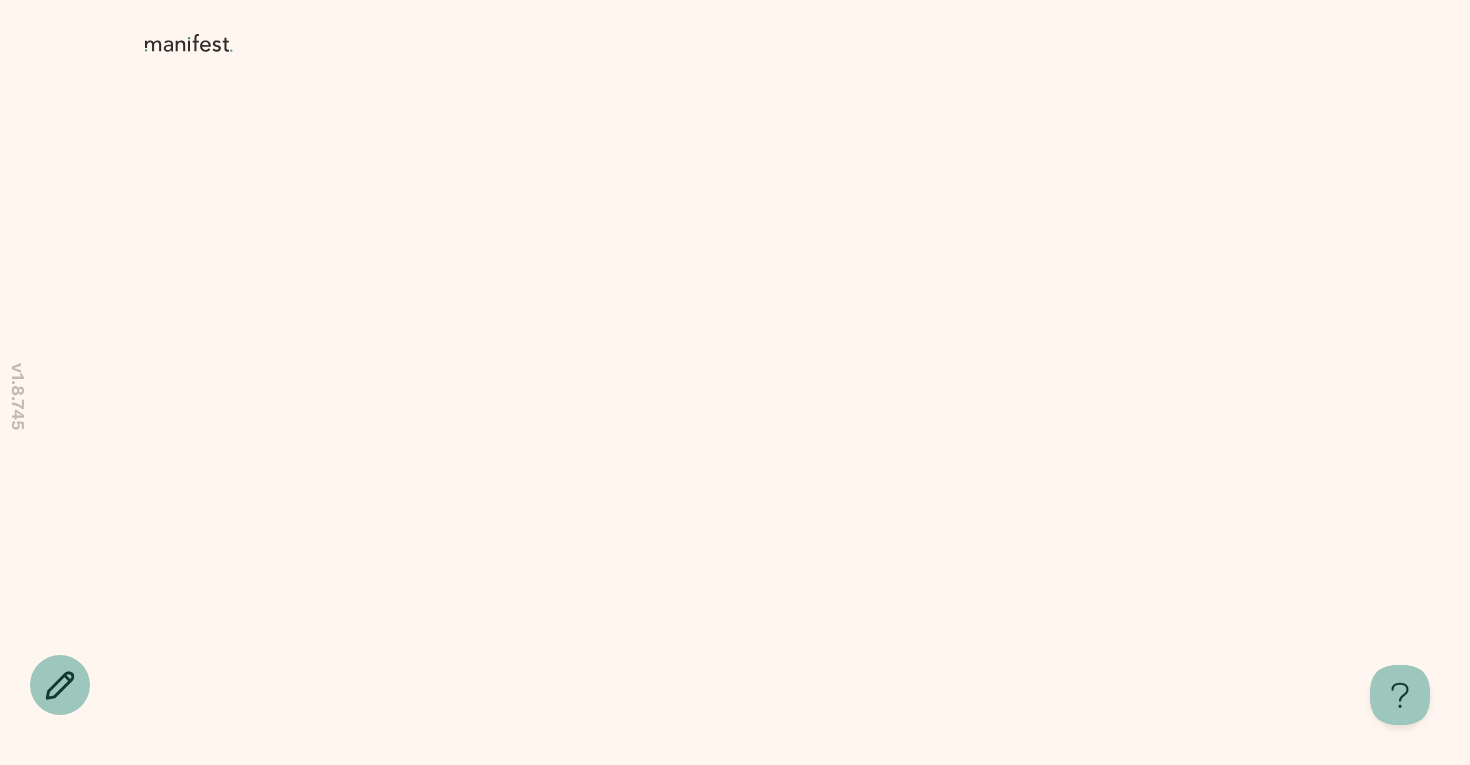 scroll, scrollTop: 0, scrollLeft: 0, axis: both 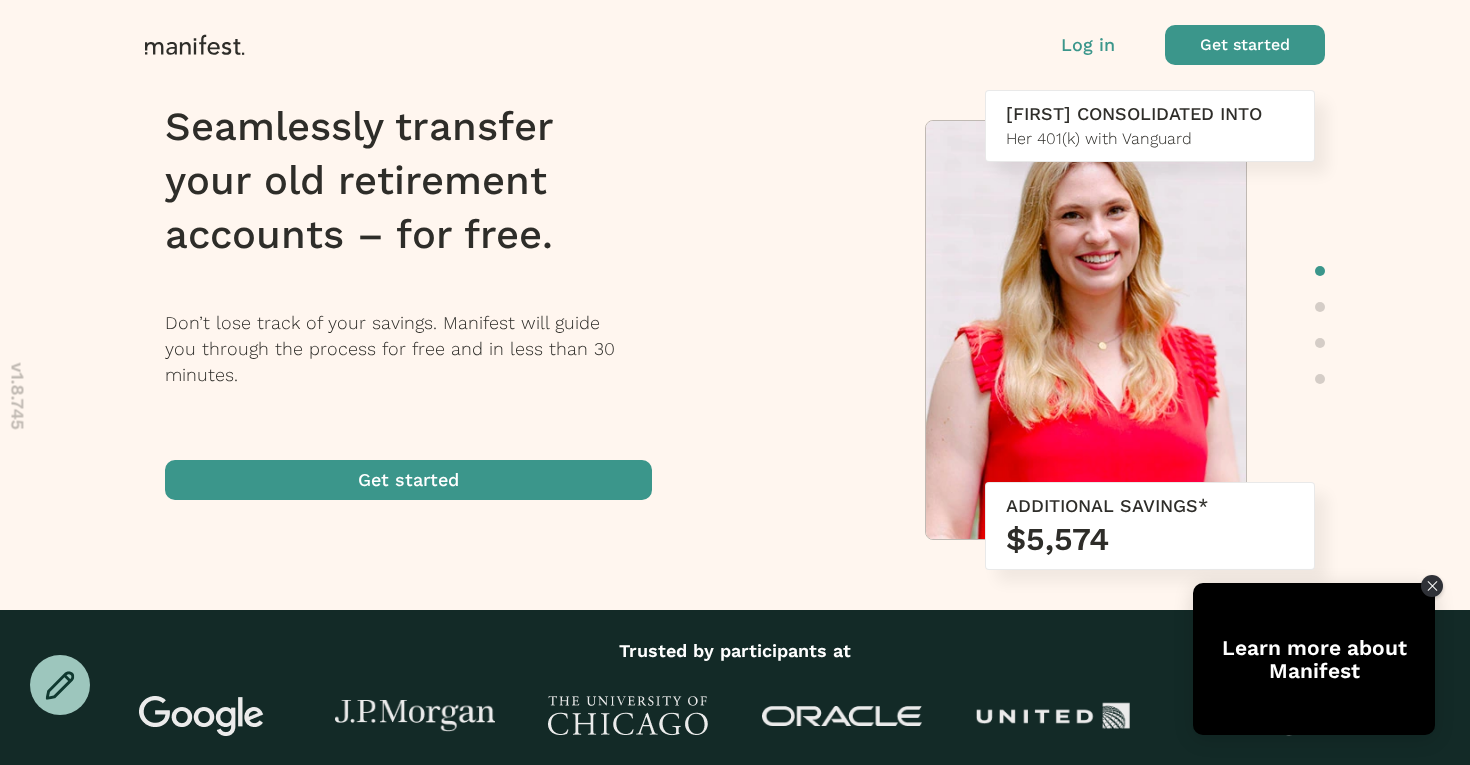 click at bounding box center [1245, 45] 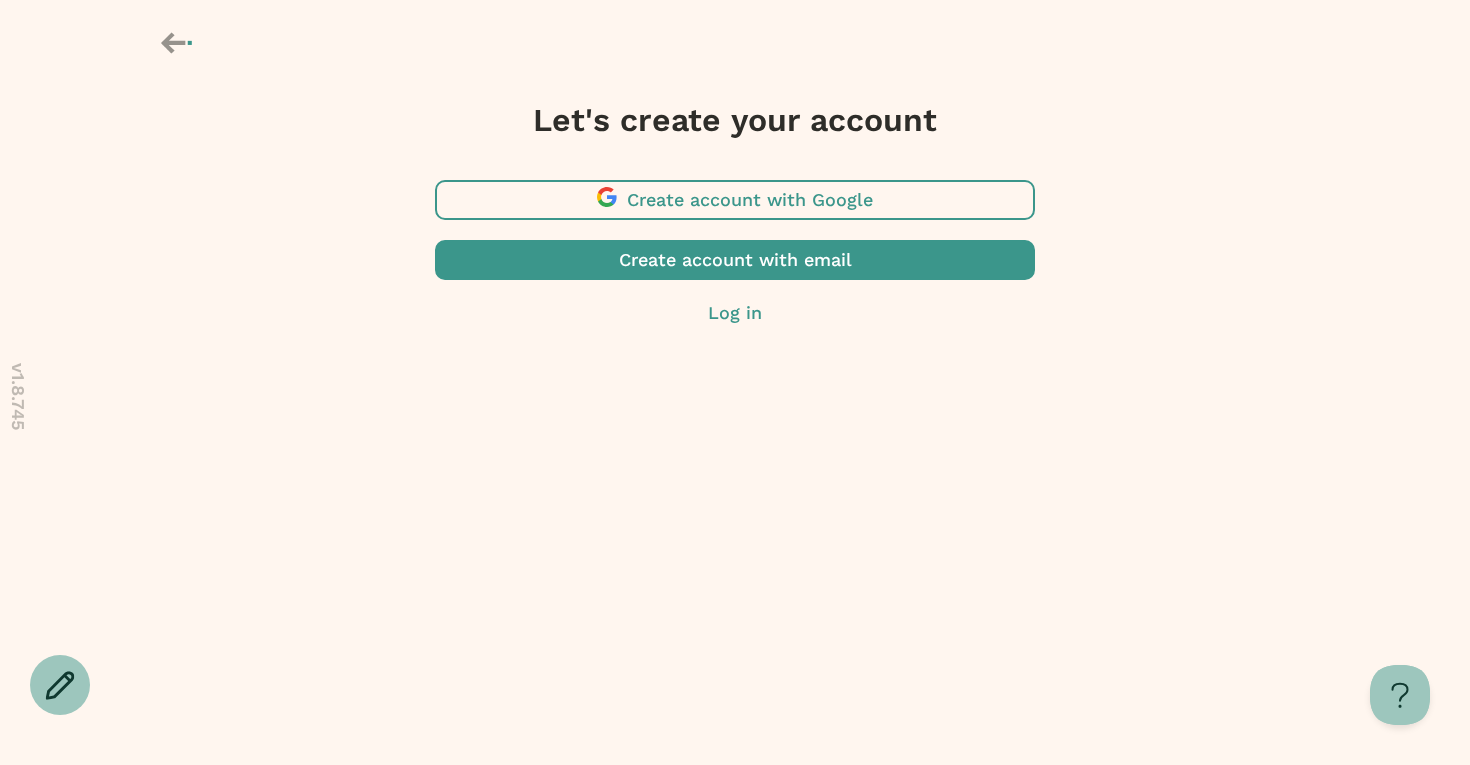 click at bounding box center [735, 200] 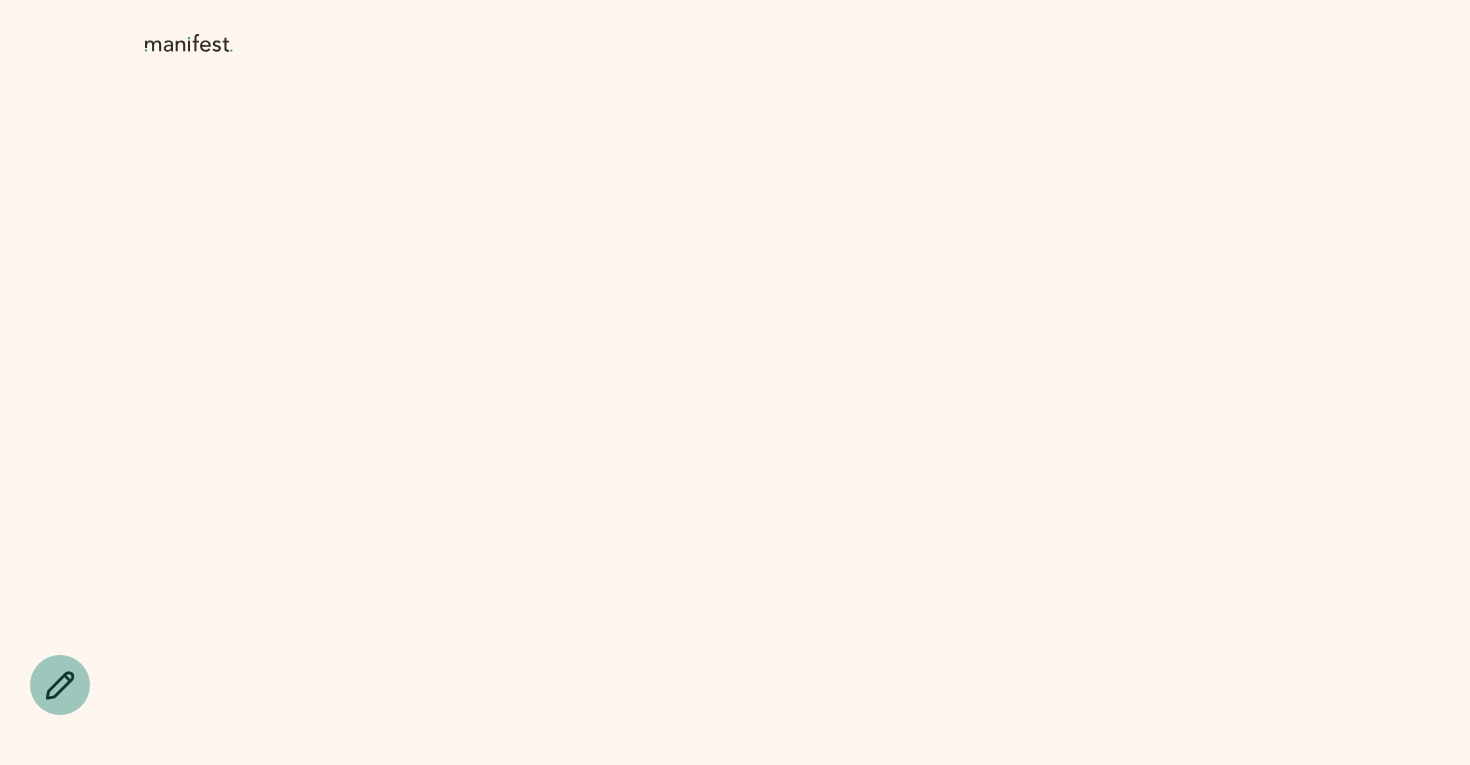 scroll, scrollTop: 0, scrollLeft: 0, axis: both 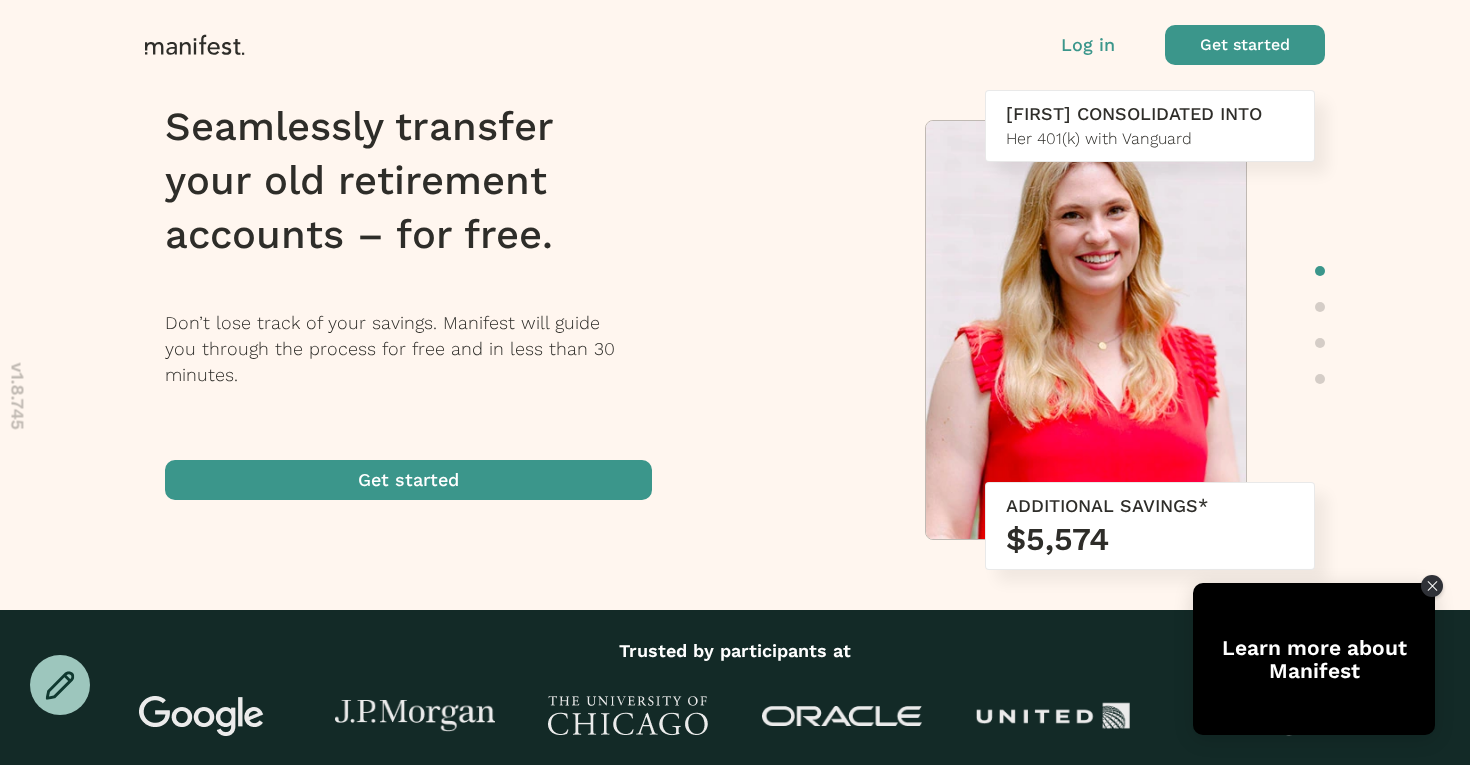 click at bounding box center (1245, 45) 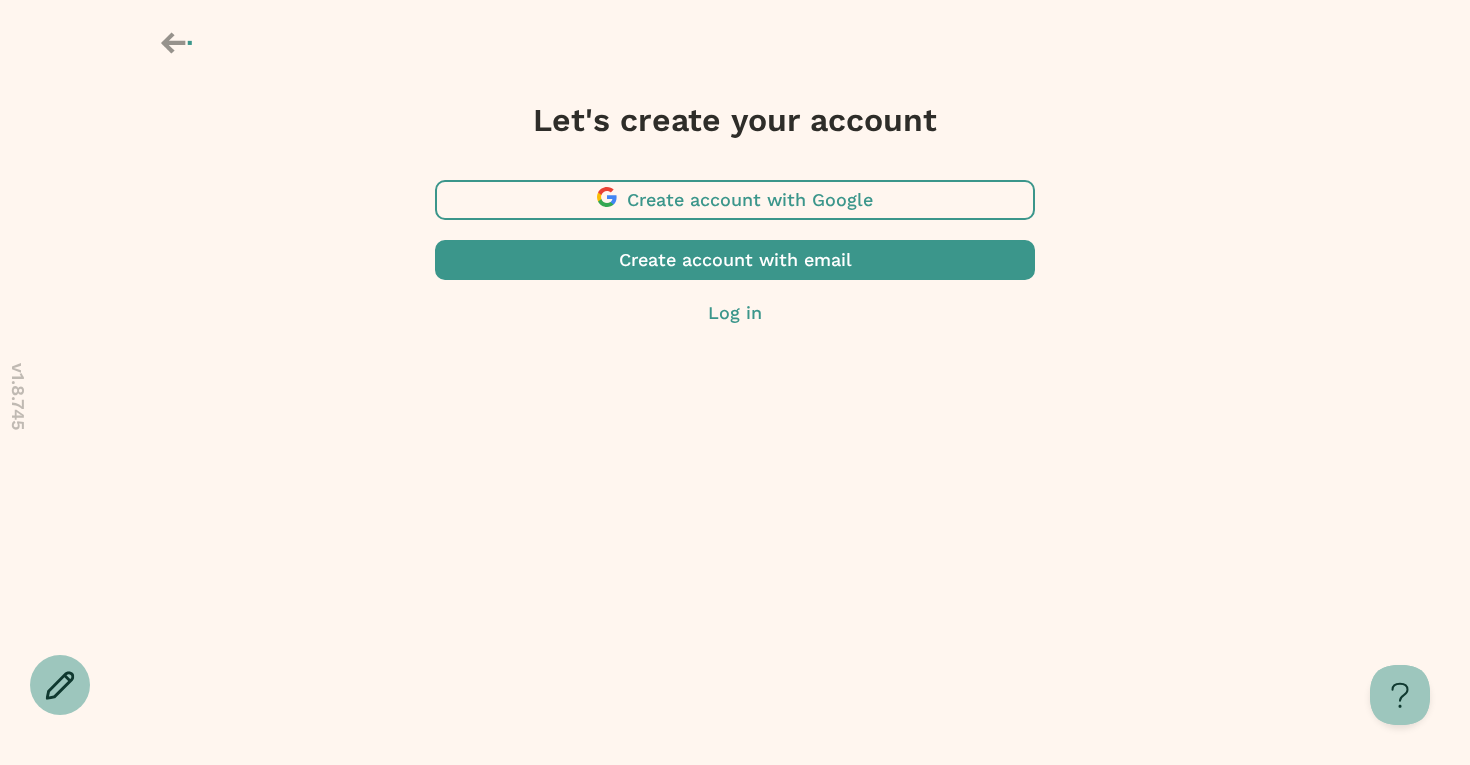 click at bounding box center (735, 260) 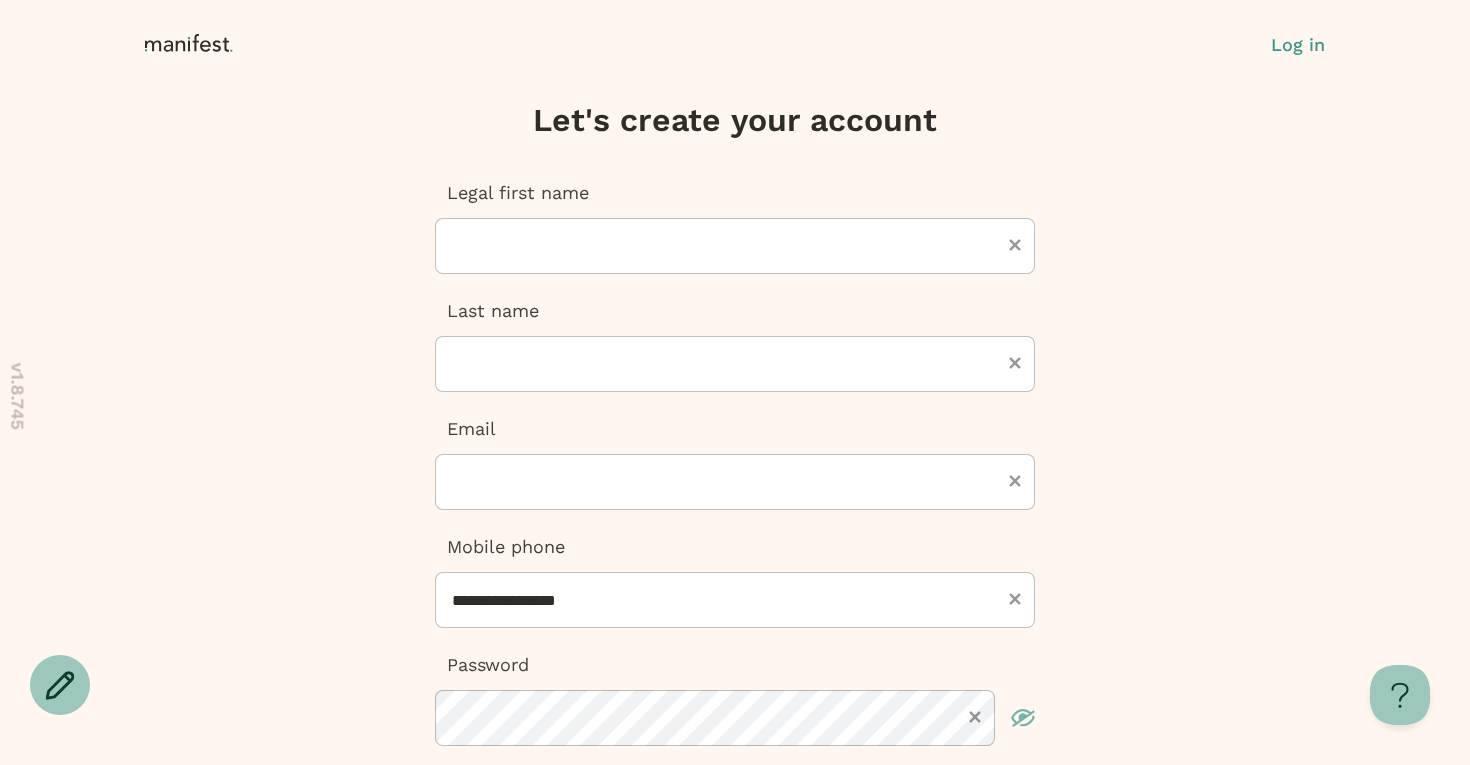 click 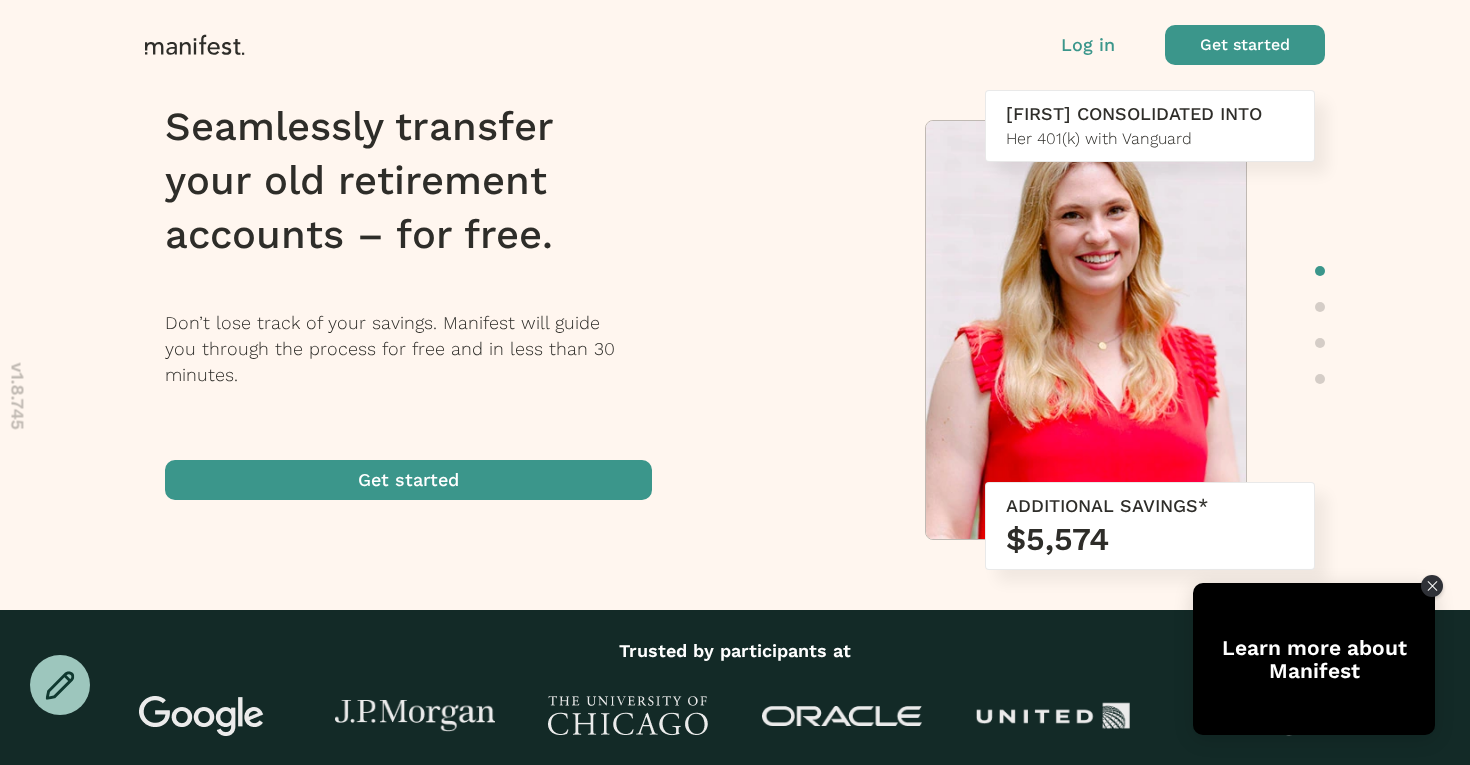 click at bounding box center (1245, 45) 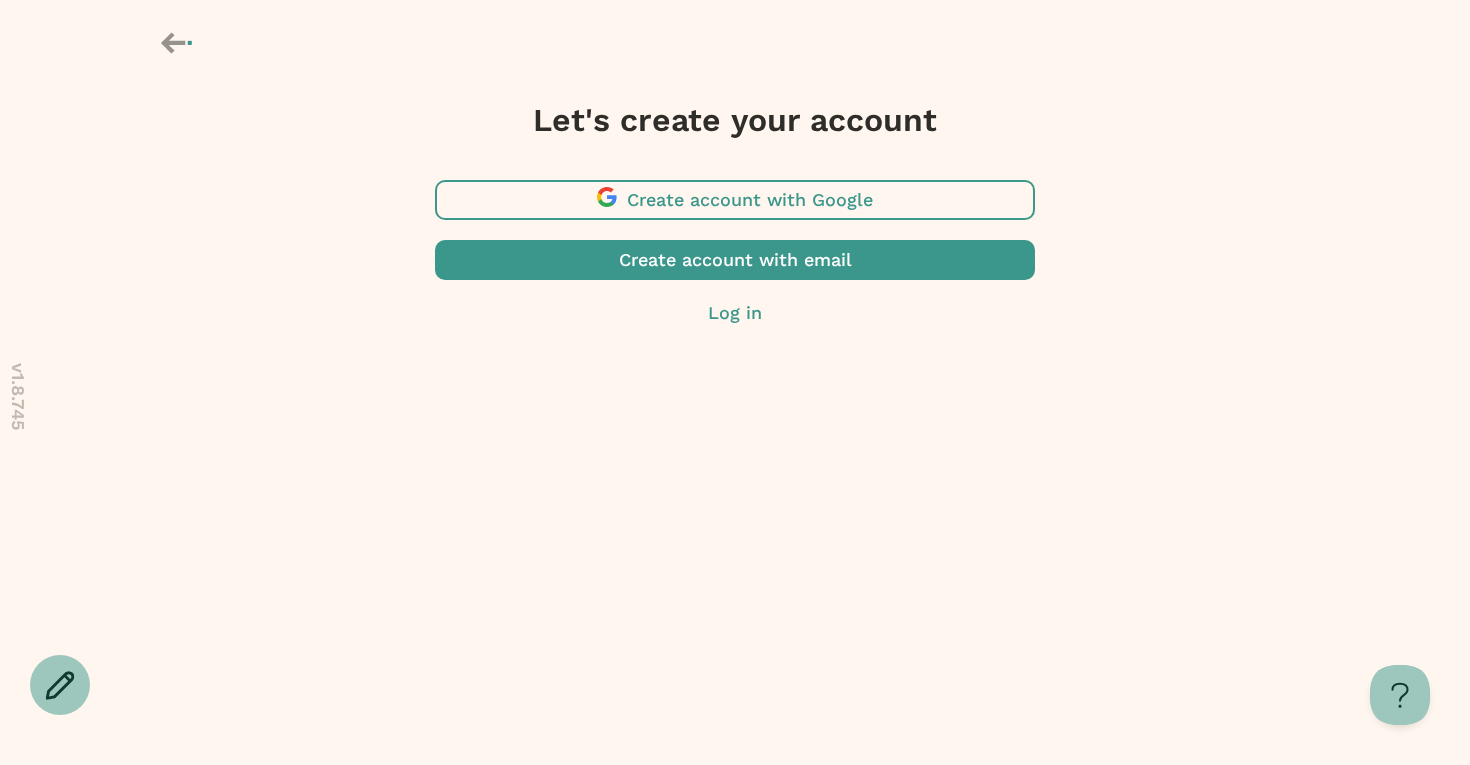 click at bounding box center [735, 200] 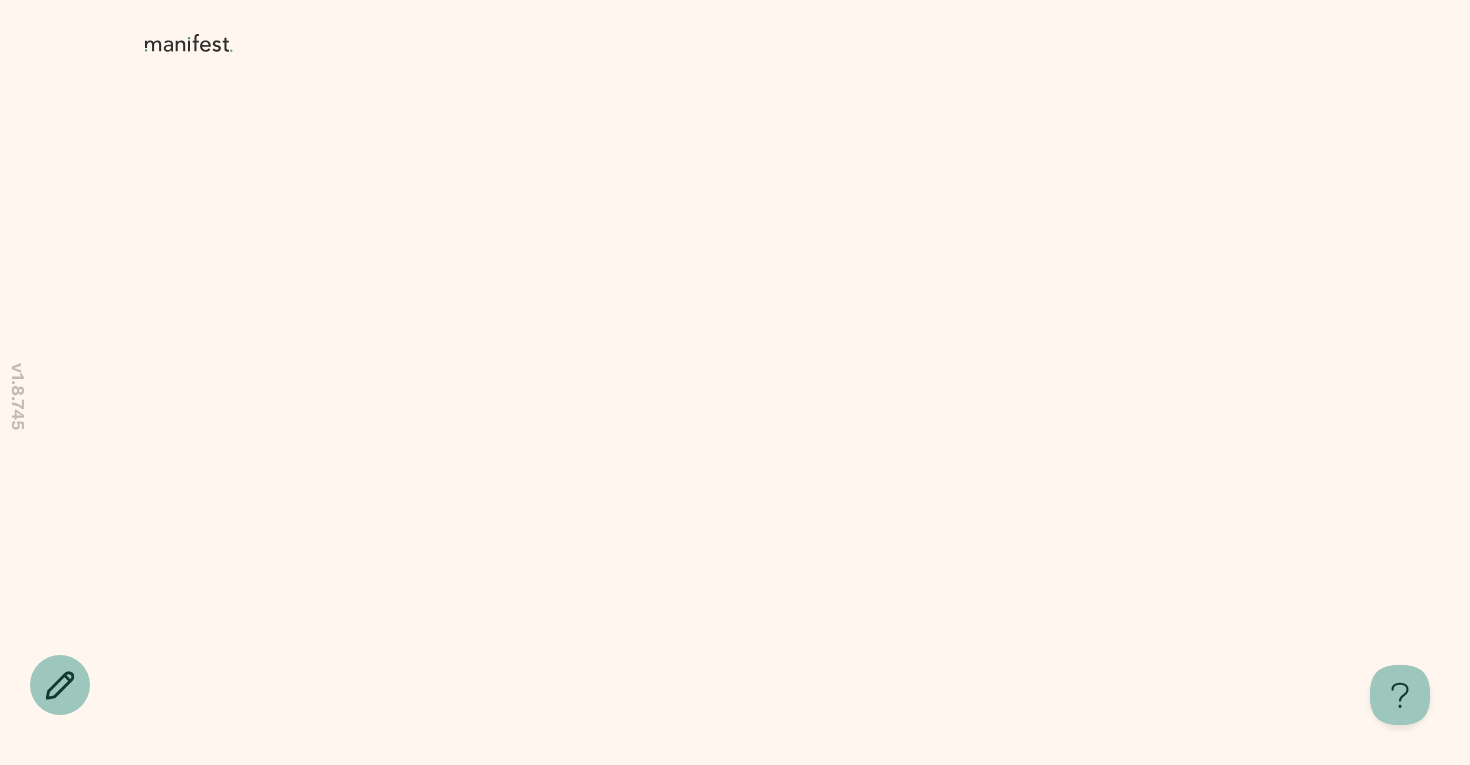scroll, scrollTop: 0, scrollLeft: 0, axis: both 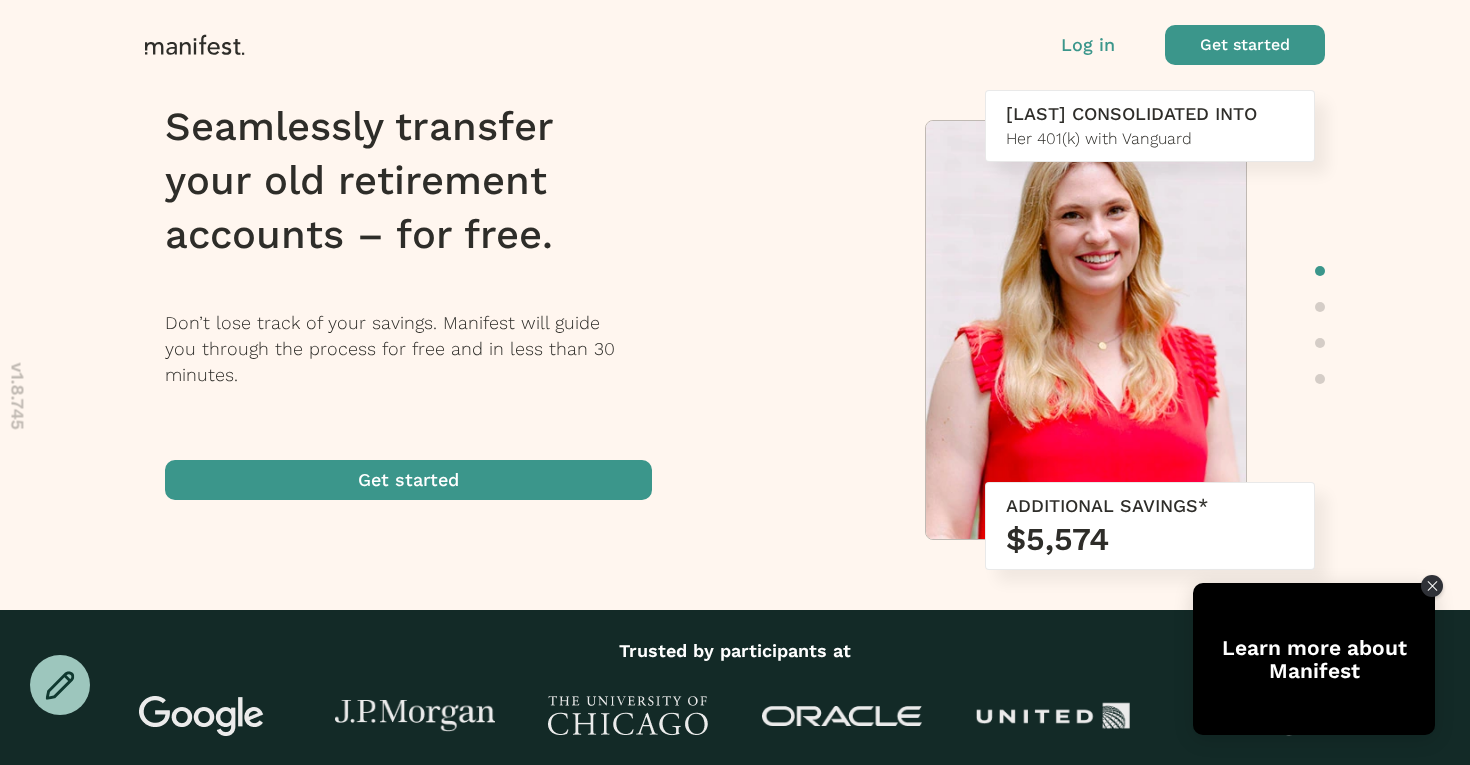 click at bounding box center [1245, 45] 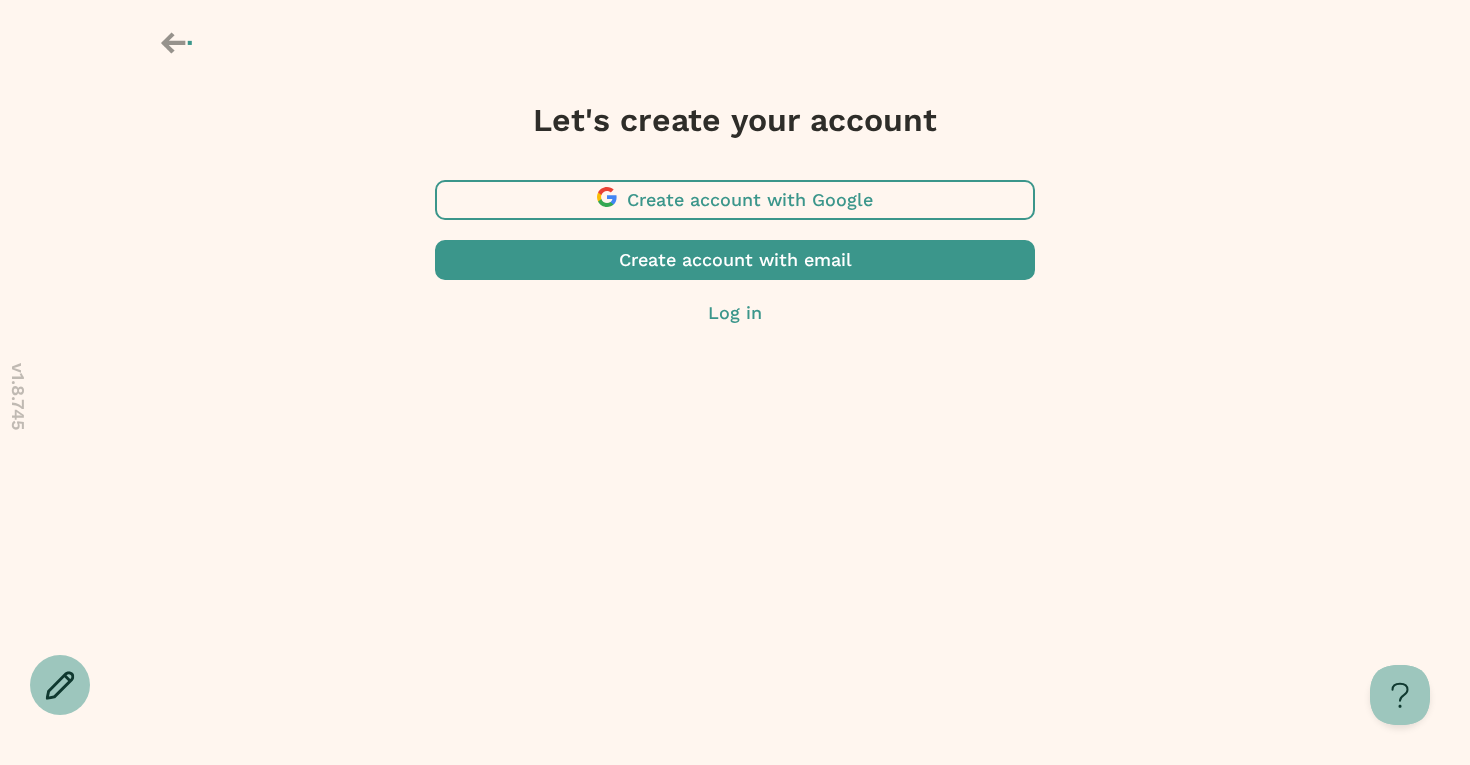 click at bounding box center [735, 200] 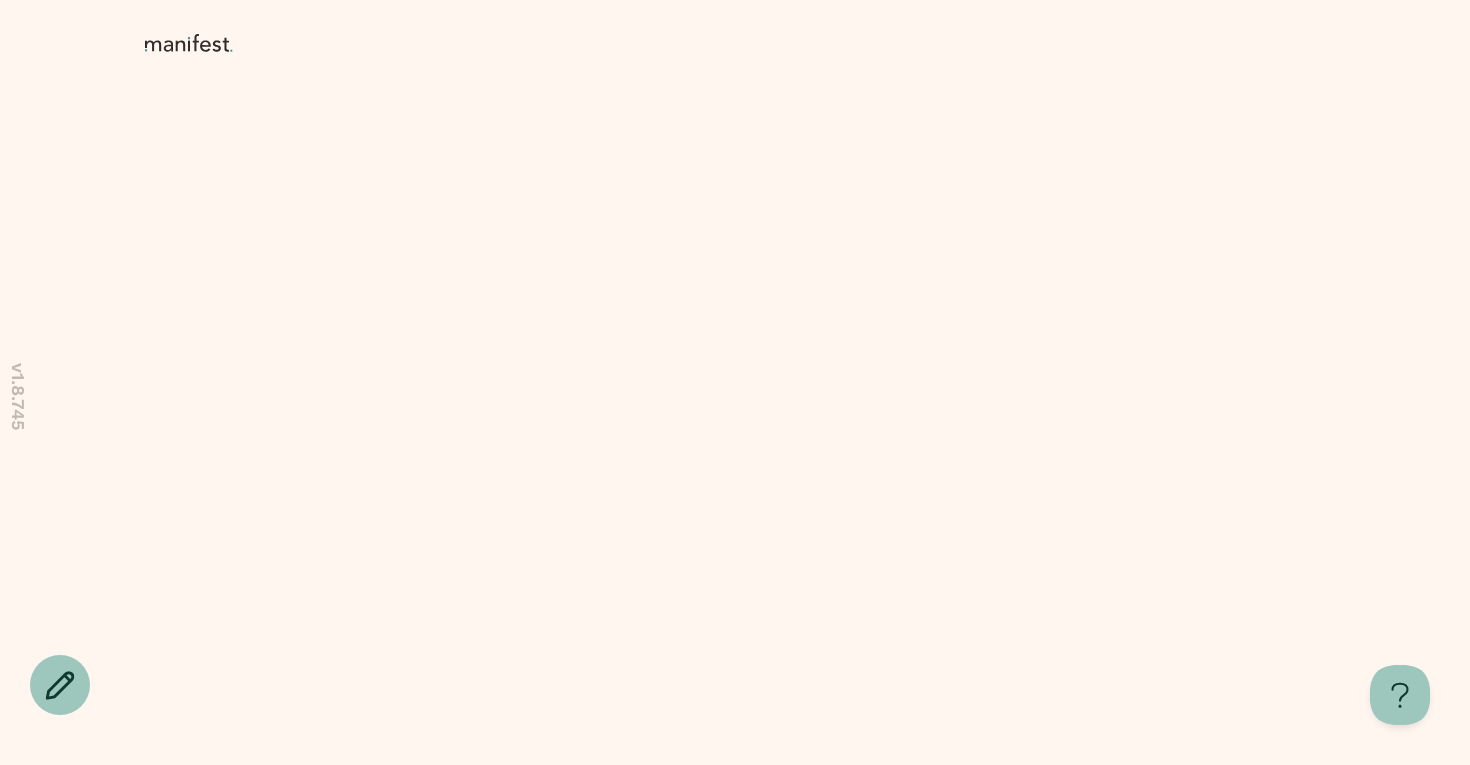 scroll, scrollTop: 0, scrollLeft: 0, axis: both 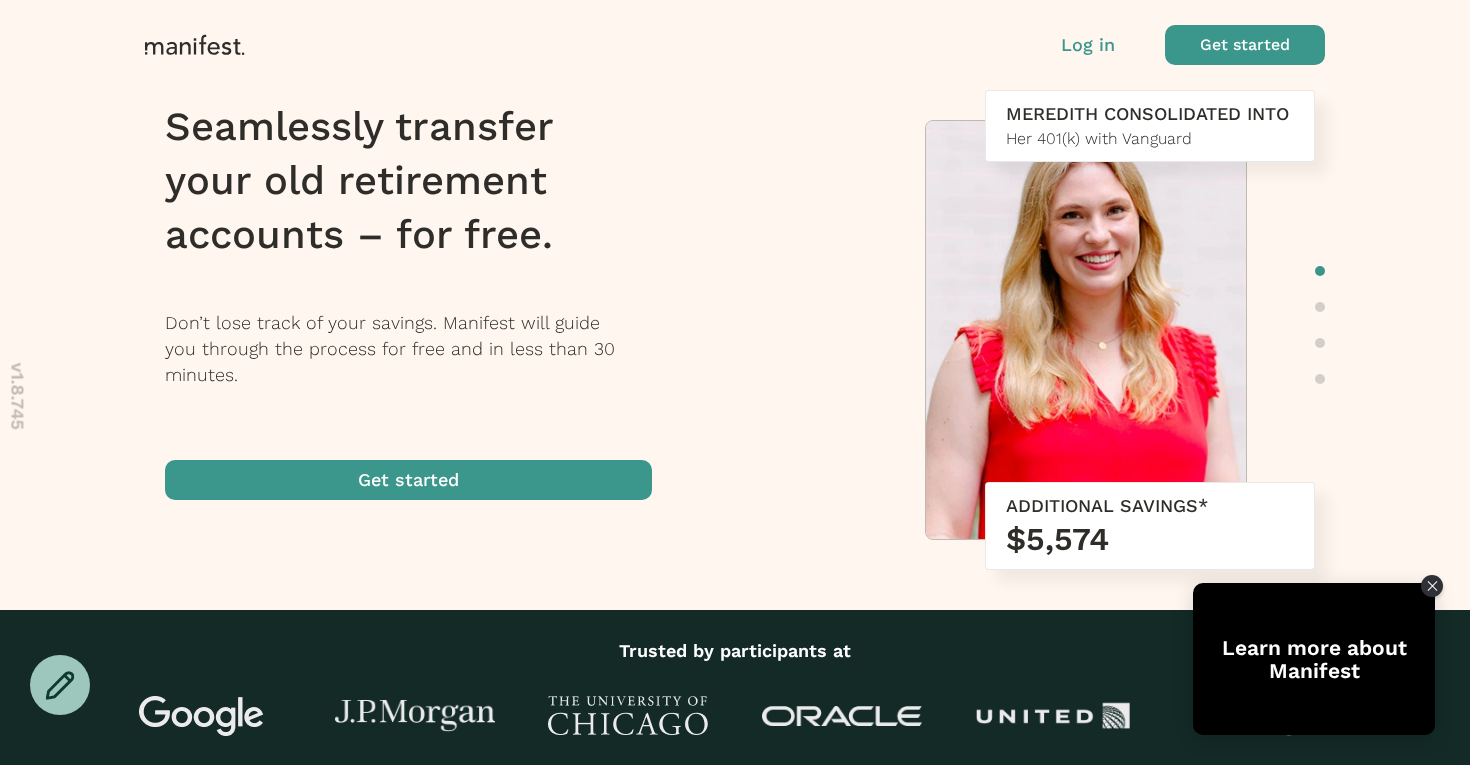 click at bounding box center (1245, 45) 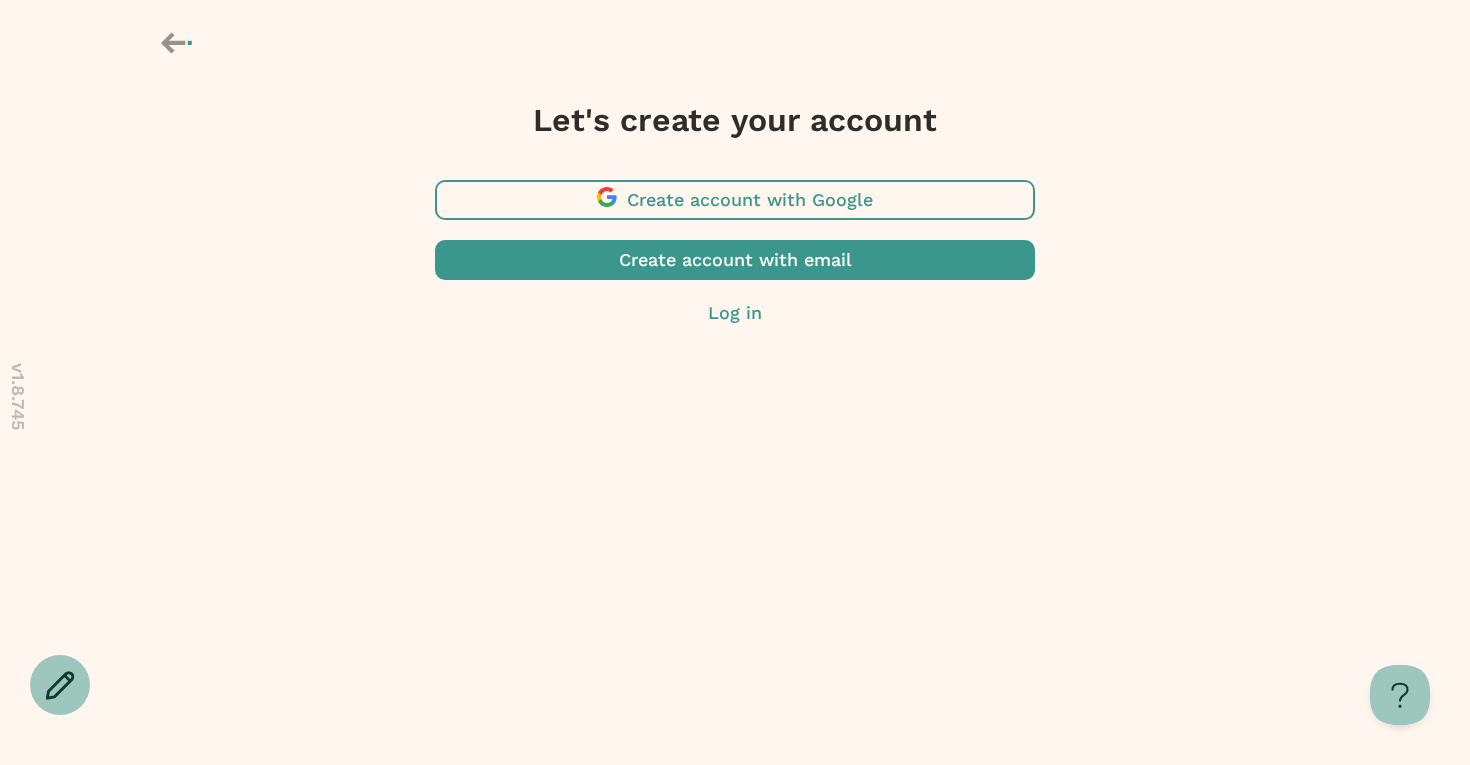 click at bounding box center (735, 200) 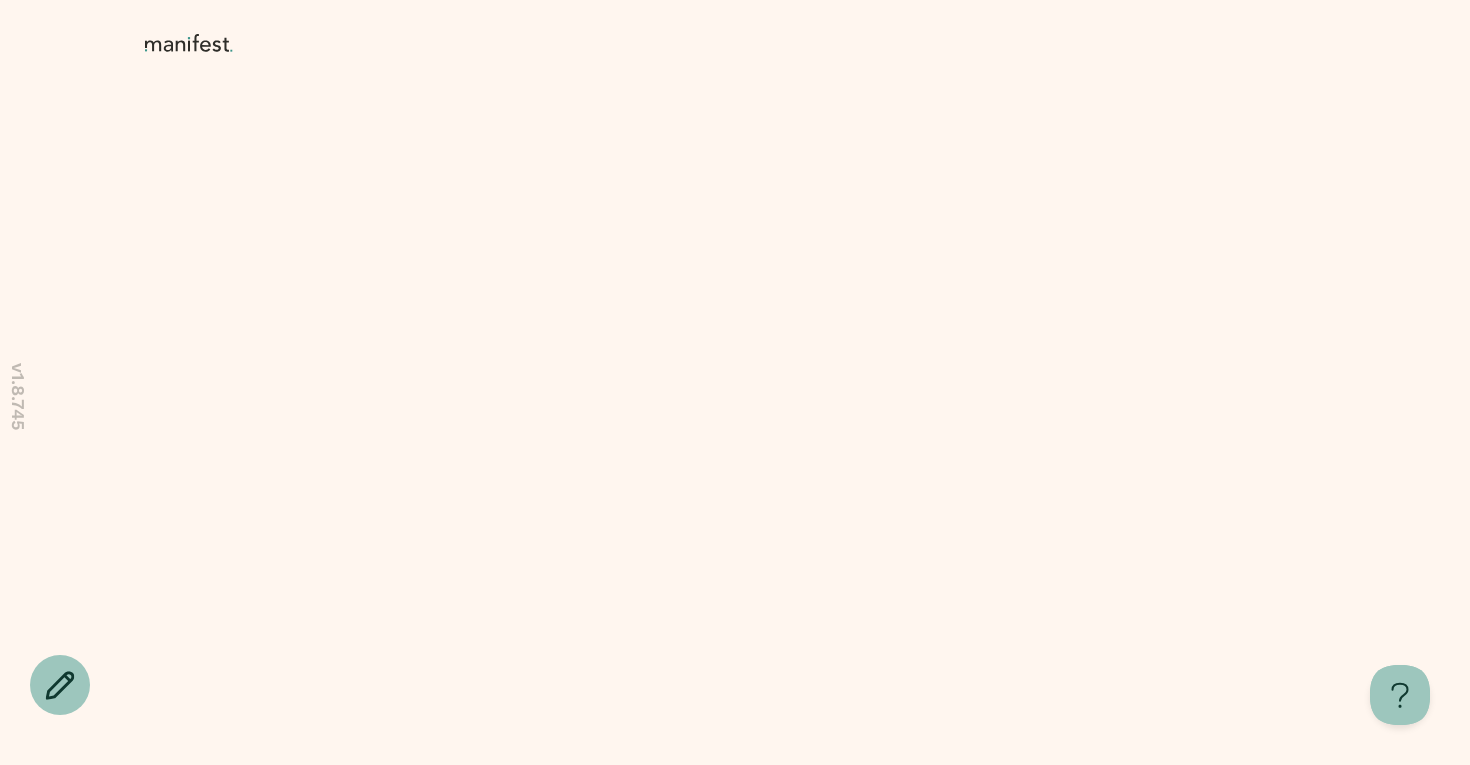 scroll, scrollTop: 0, scrollLeft: 0, axis: both 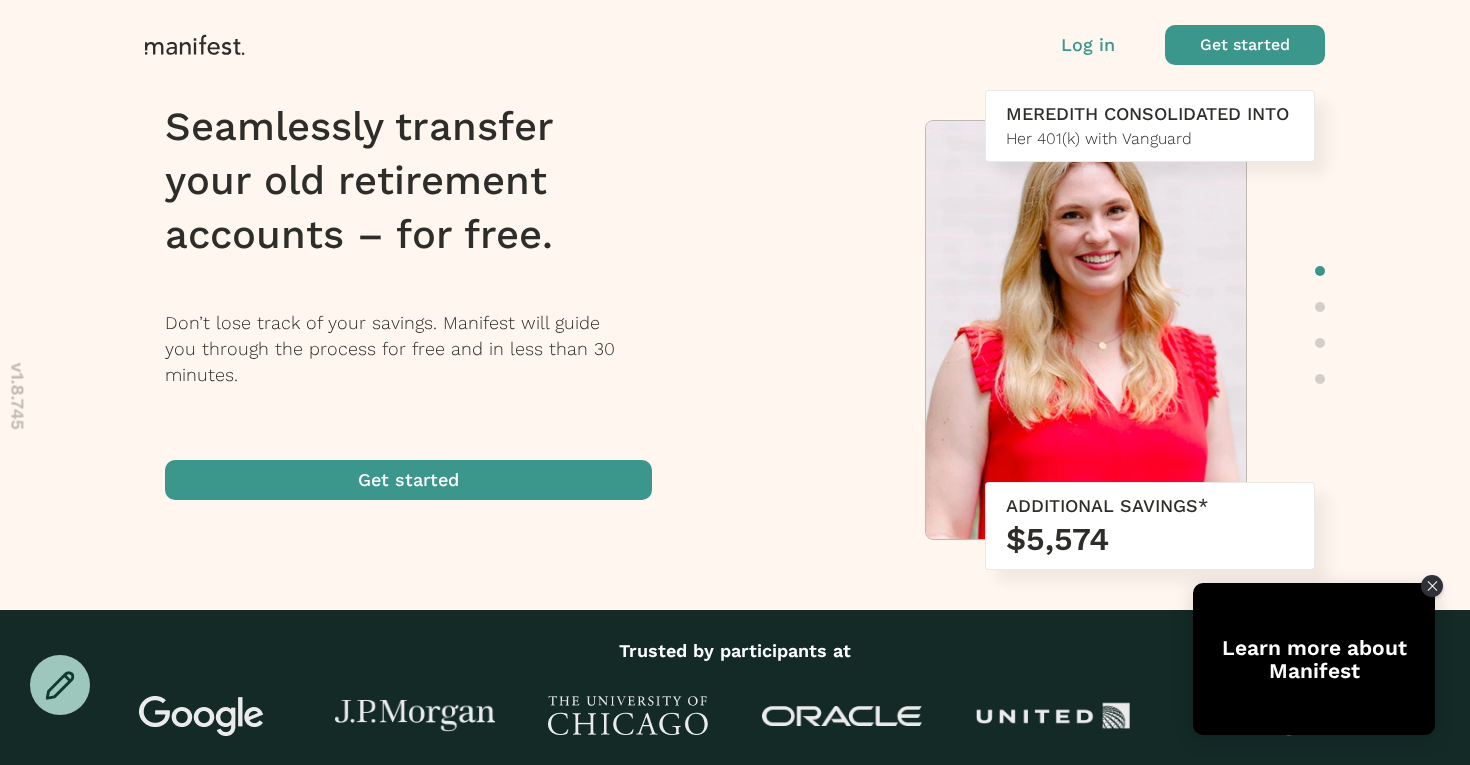 click at bounding box center (1245, 45) 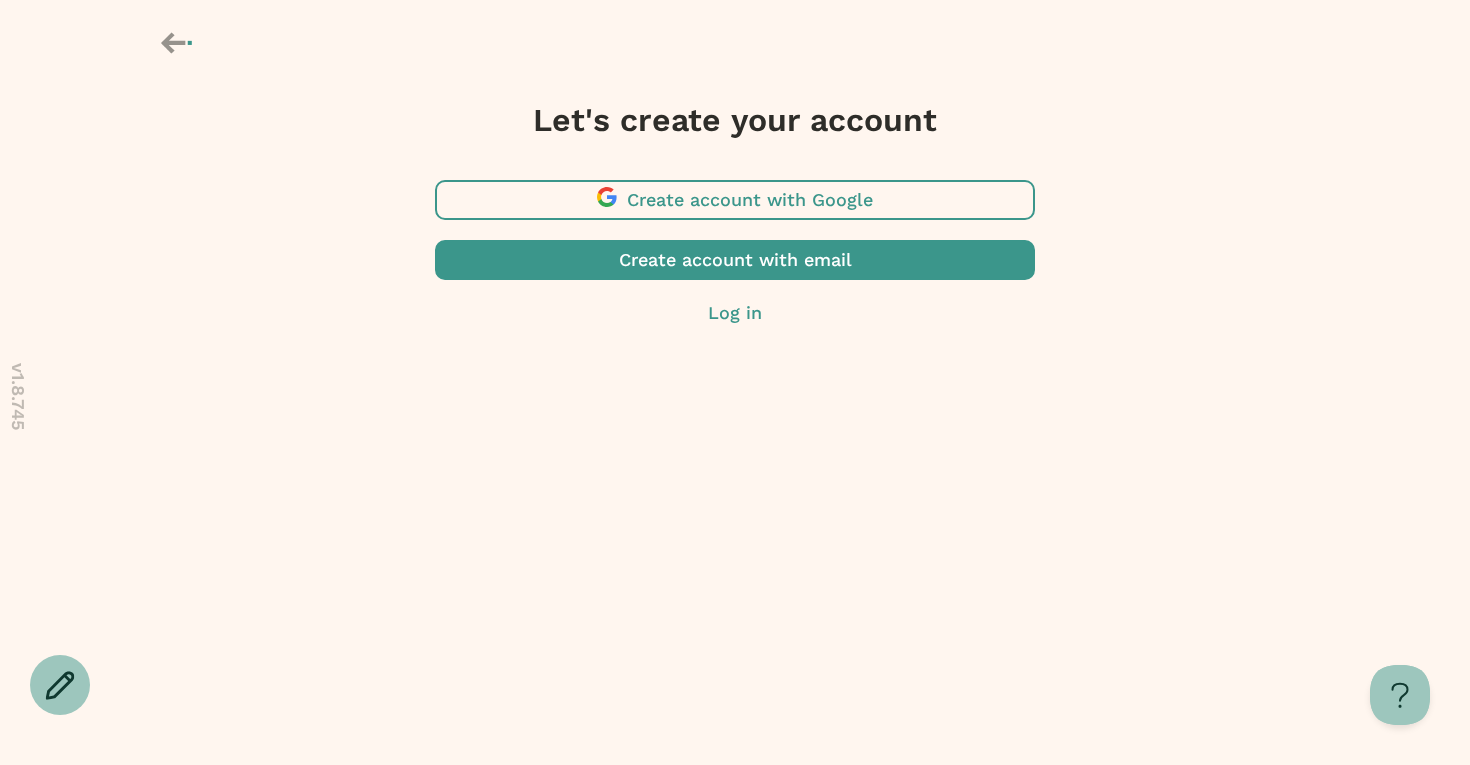 click at bounding box center [735, 260] 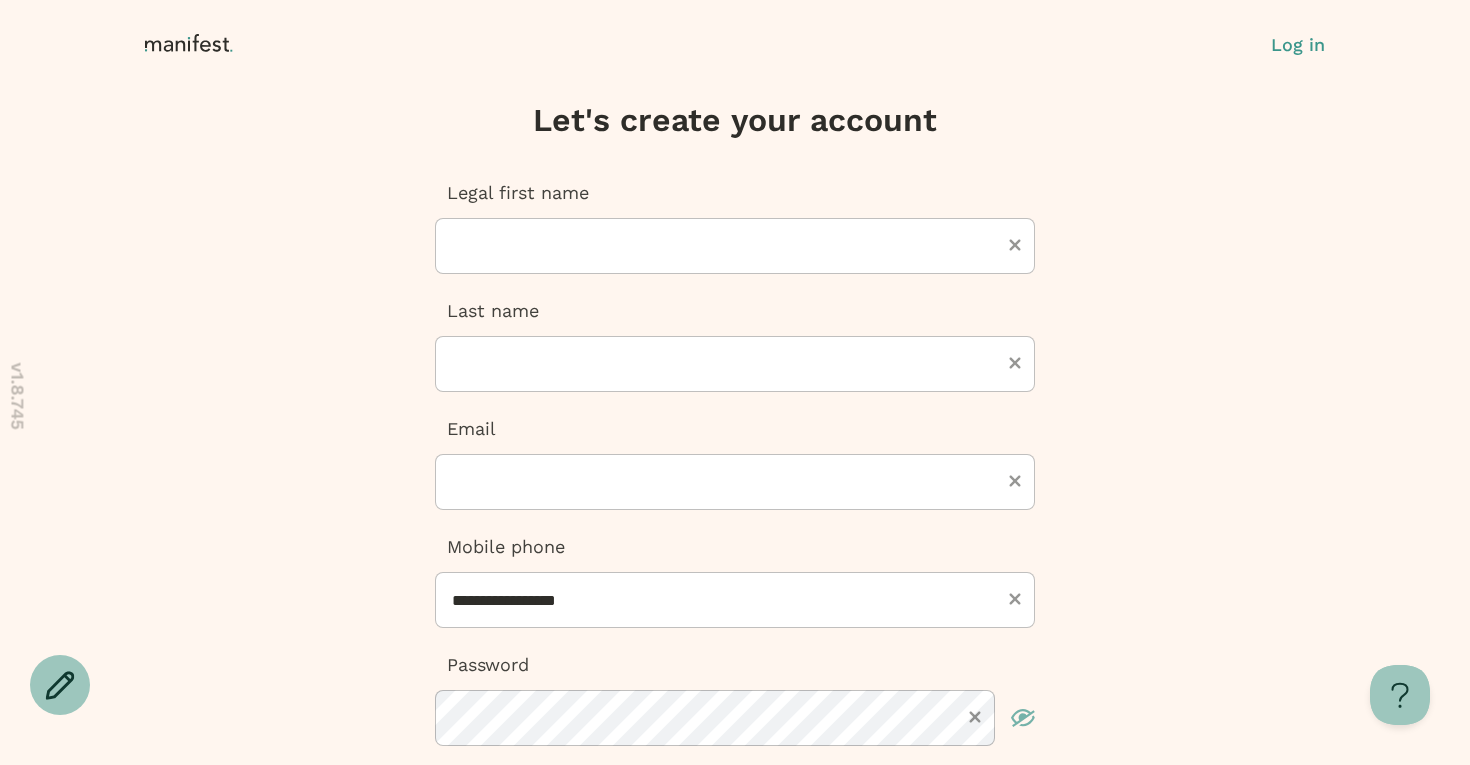 click 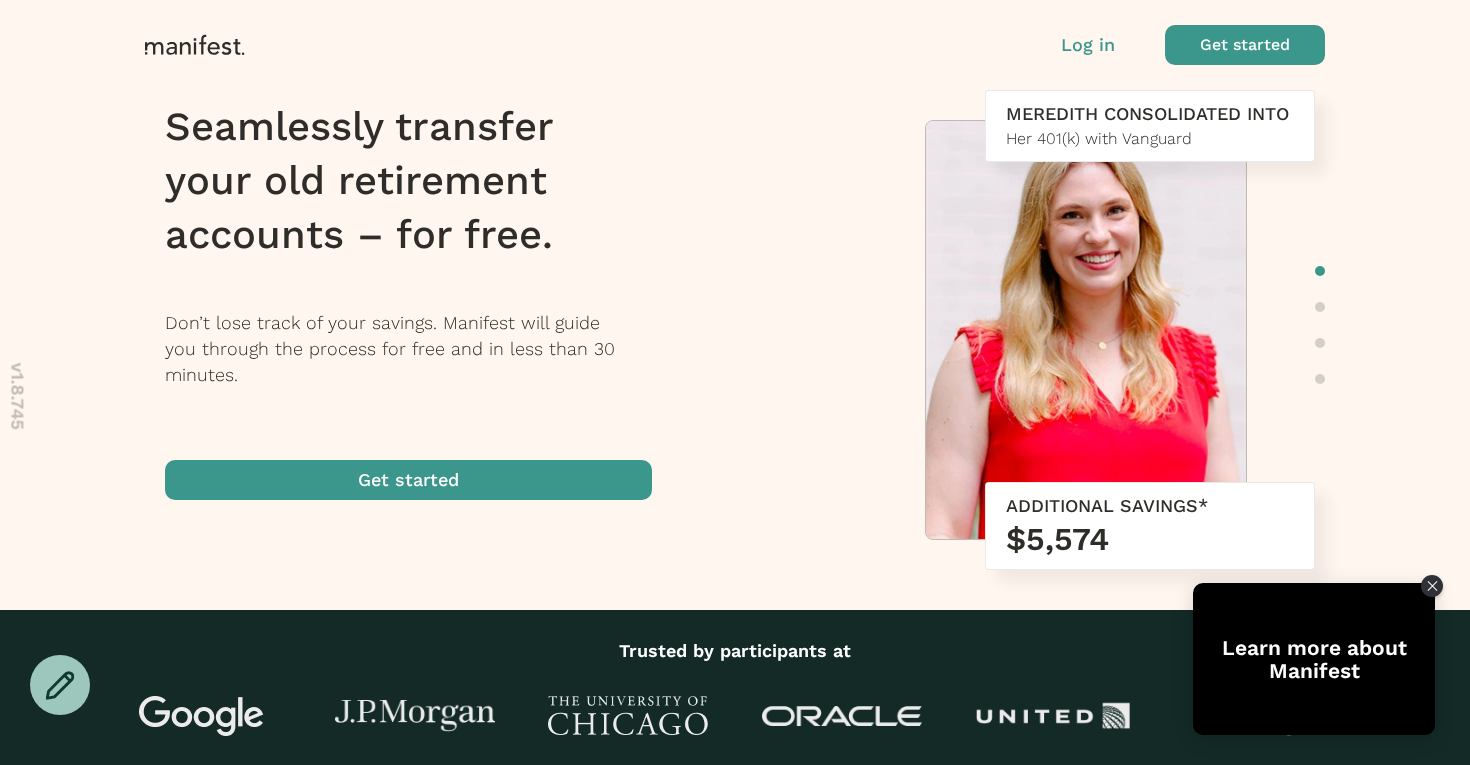 click at bounding box center [1245, 45] 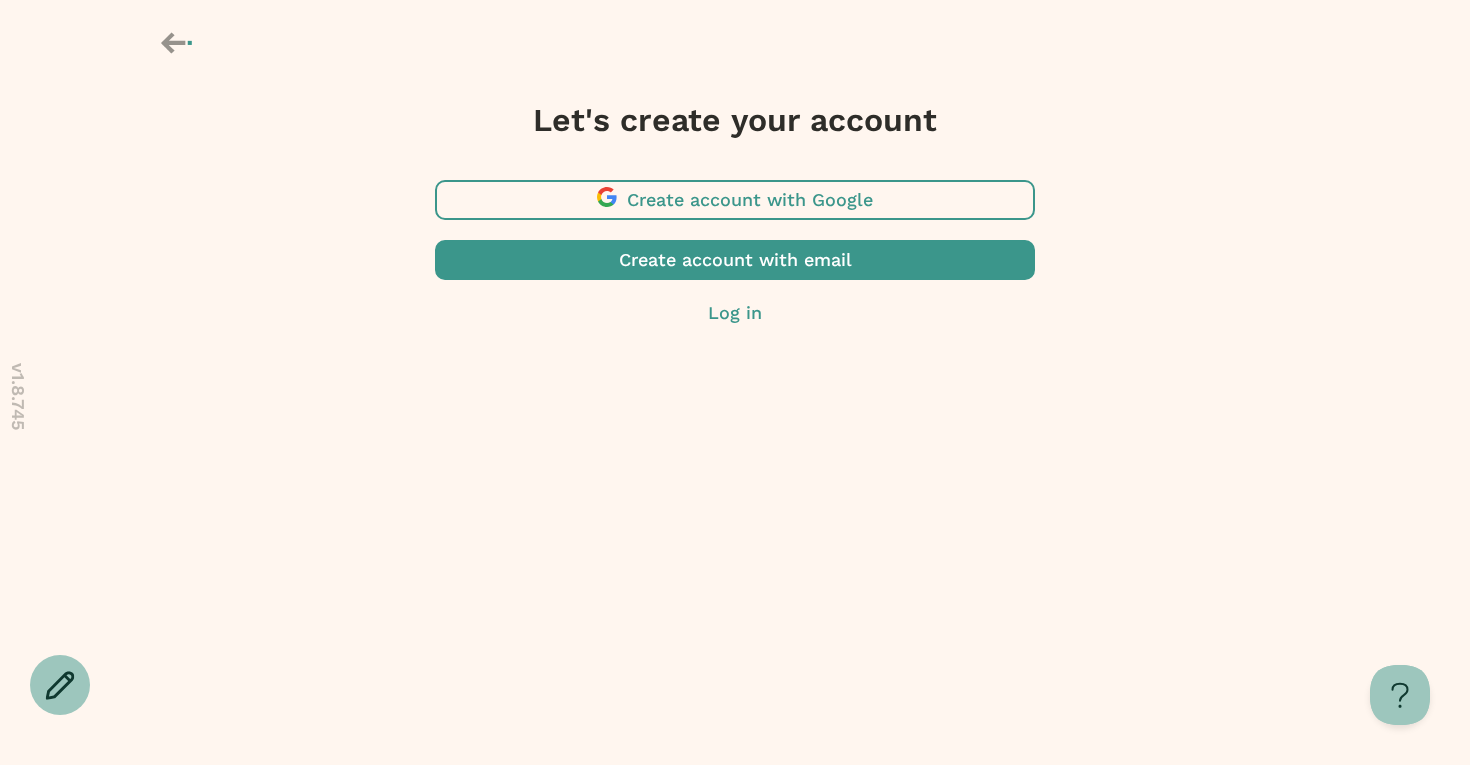 click at bounding box center [735, 200] 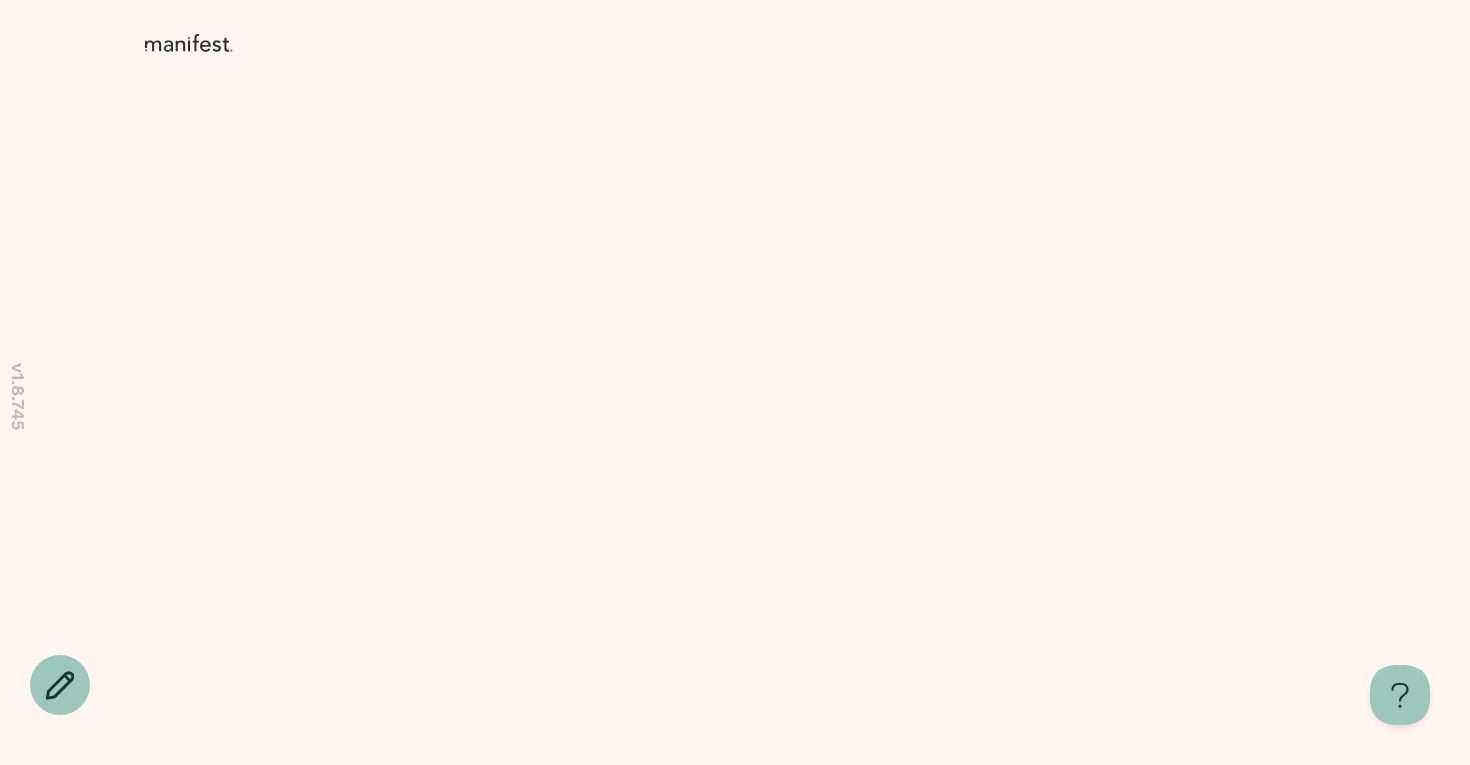 scroll, scrollTop: 0, scrollLeft: 0, axis: both 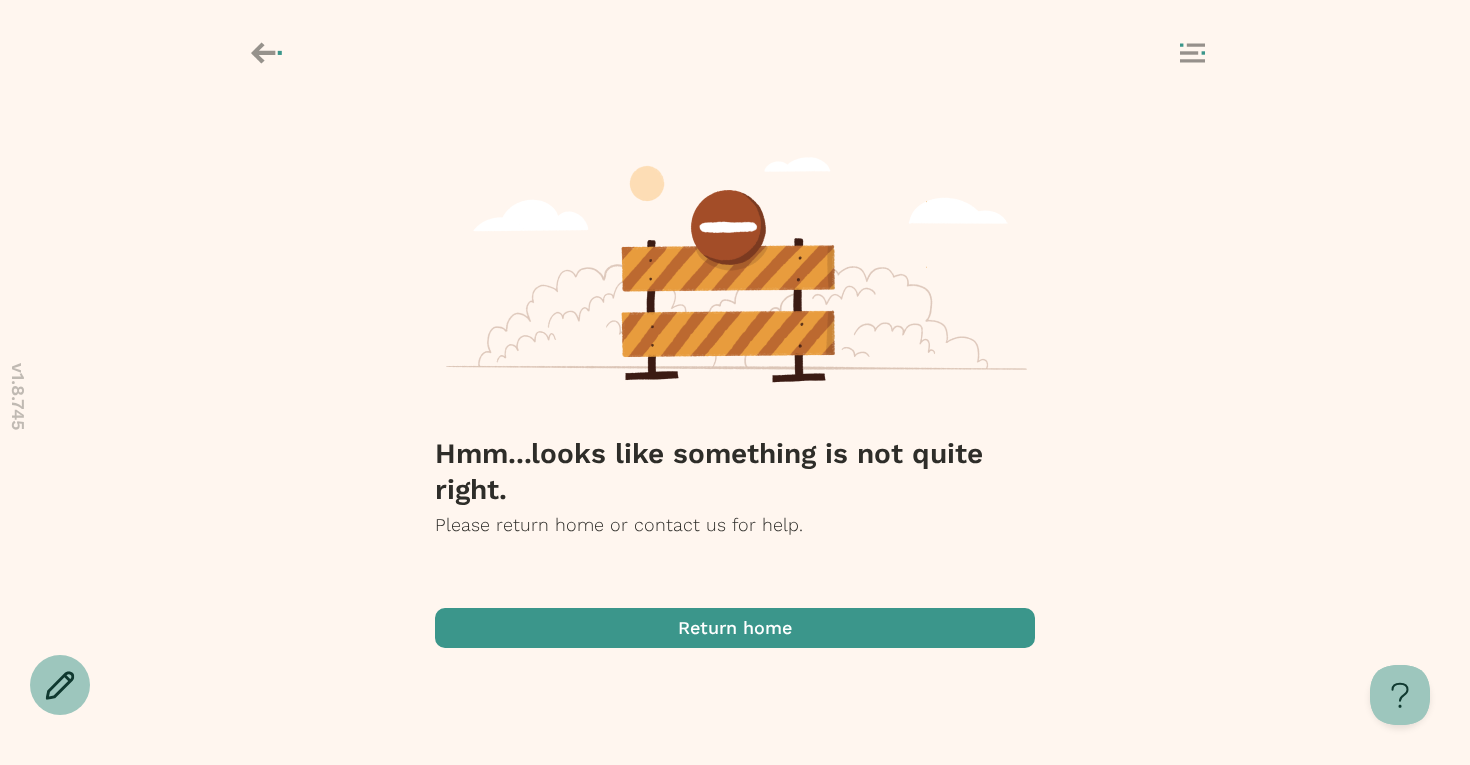 click 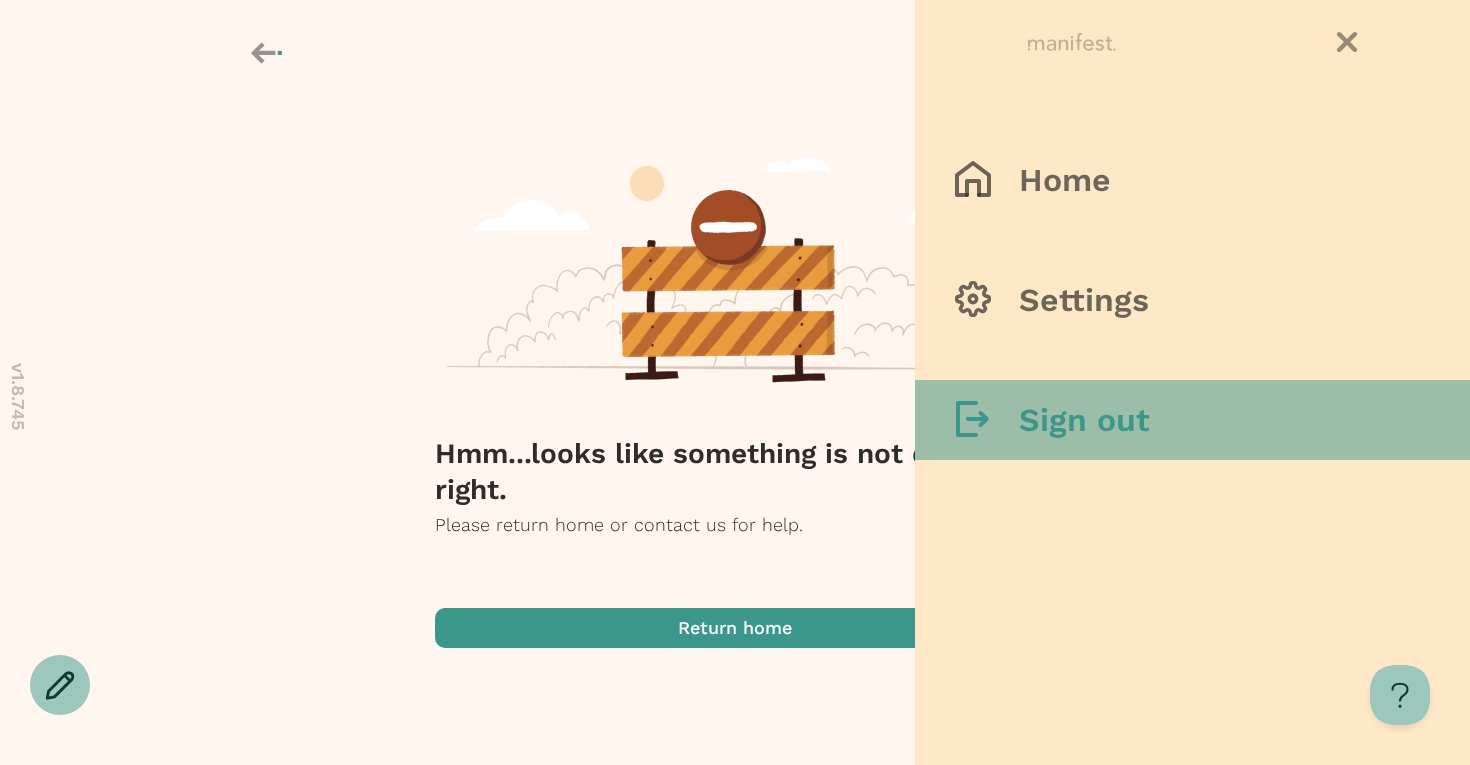 click on "Sign out" at bounding box center (1192, 420) 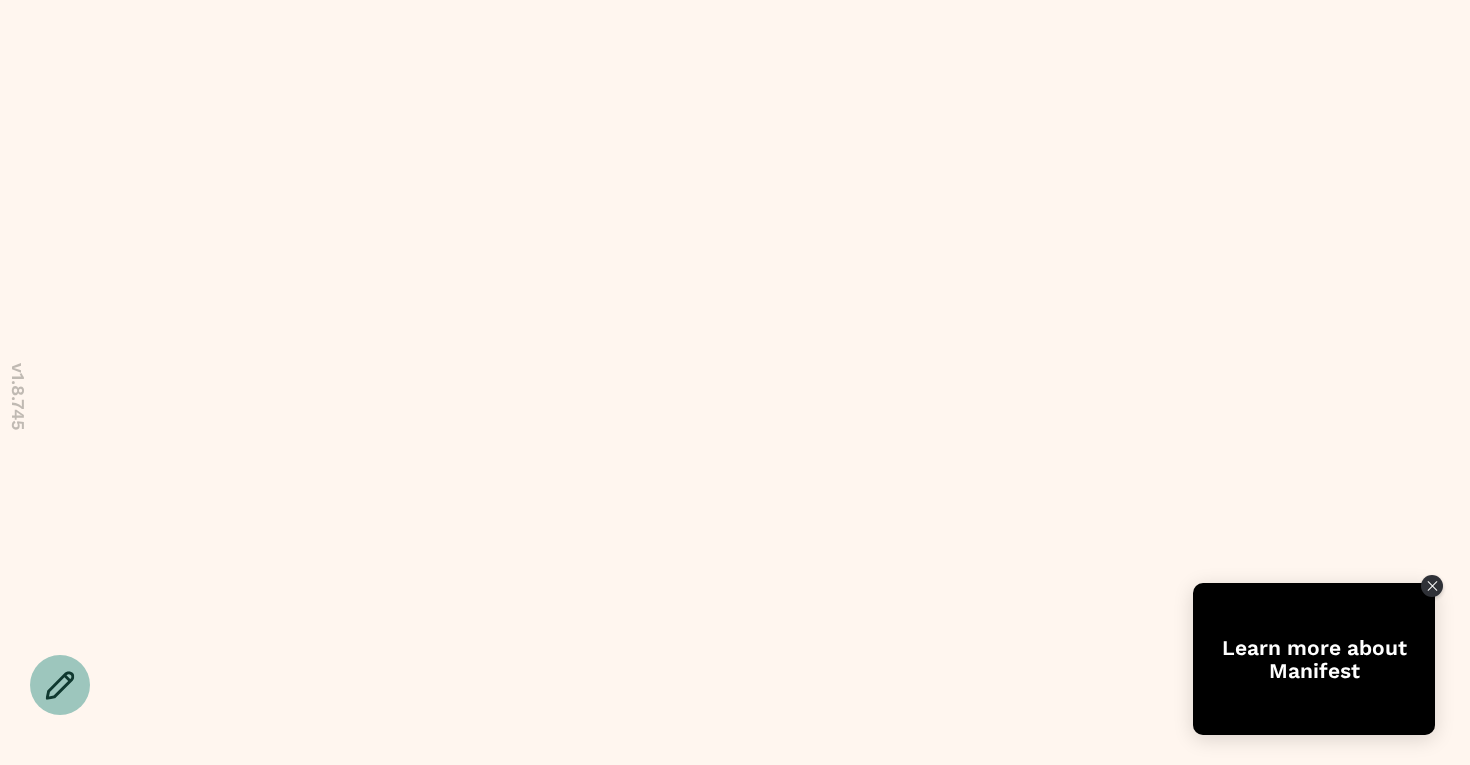 scroll, scrollTop: 0, scrollLeft: 0, axis: both 